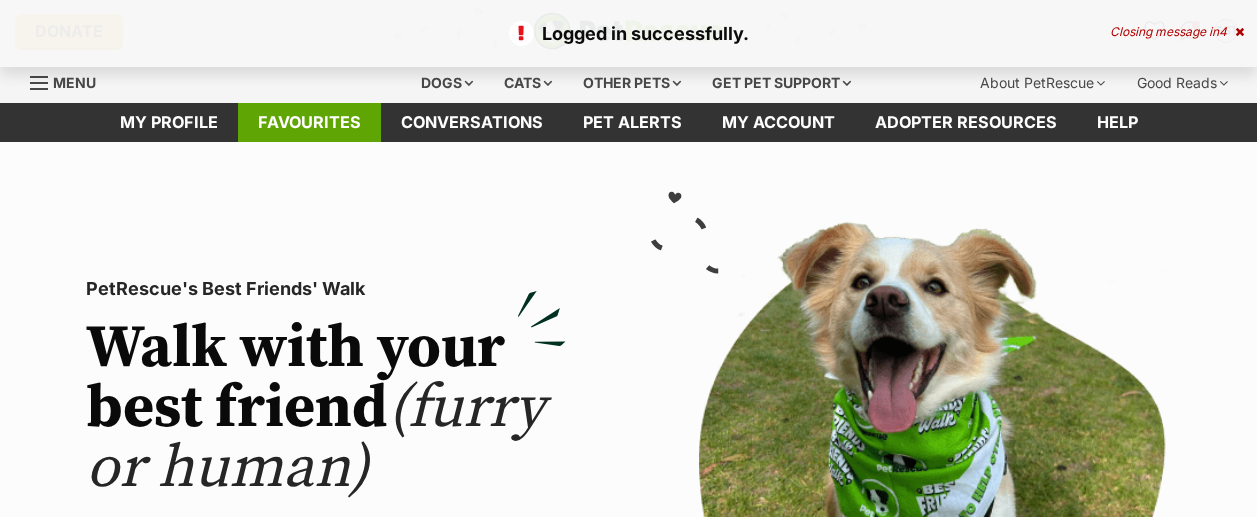 scroll, scrollTop: 0, scrollLeft: 0, axis: both 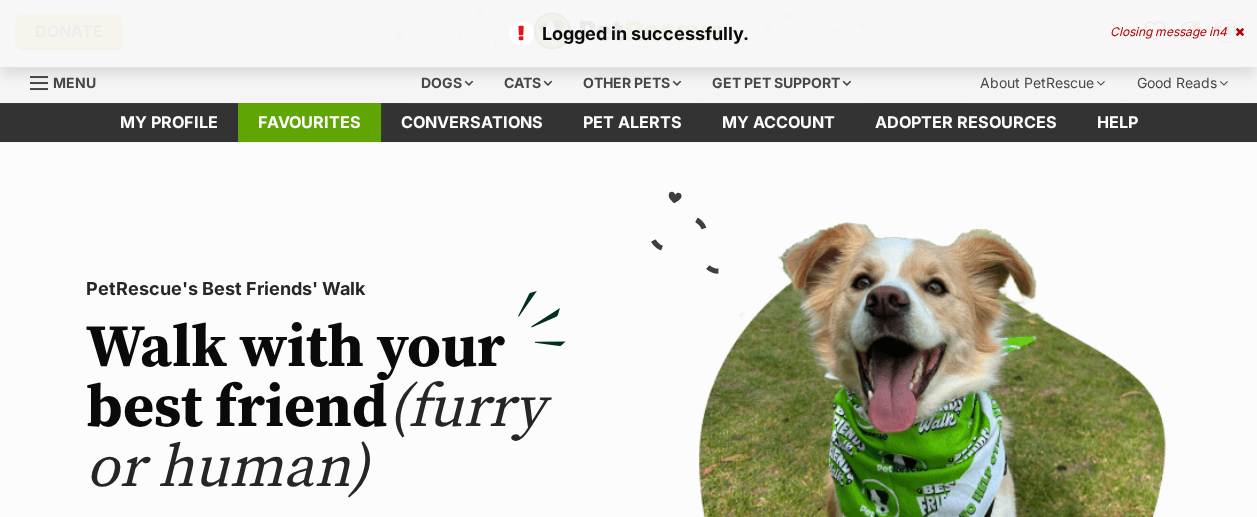 click on "Favourites" at bounding box center (309, 122) 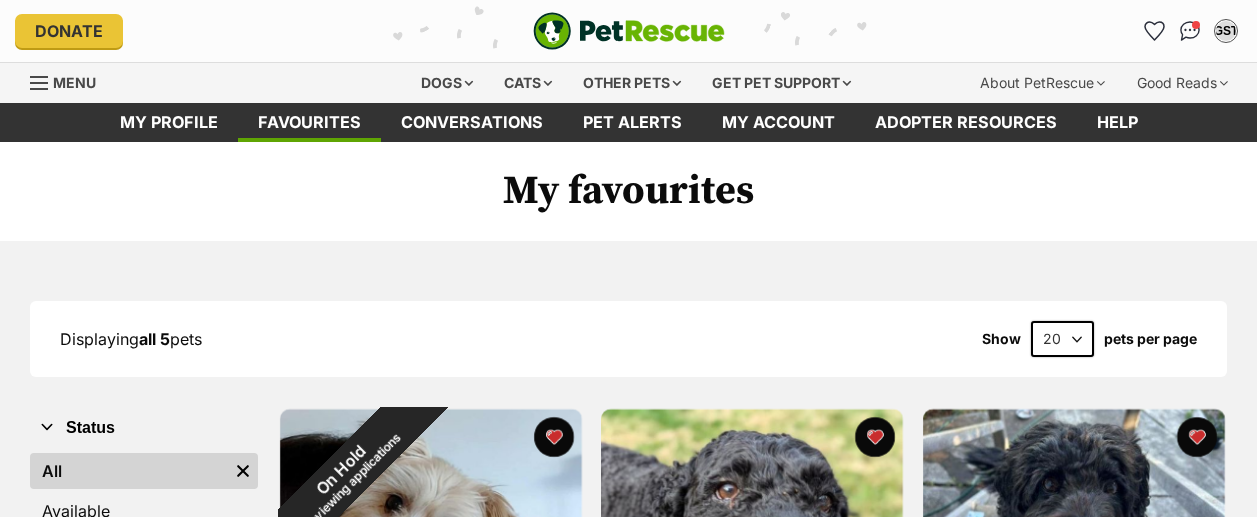 scroll, scrollTop: 0, scrollLeft: 0, axis: both 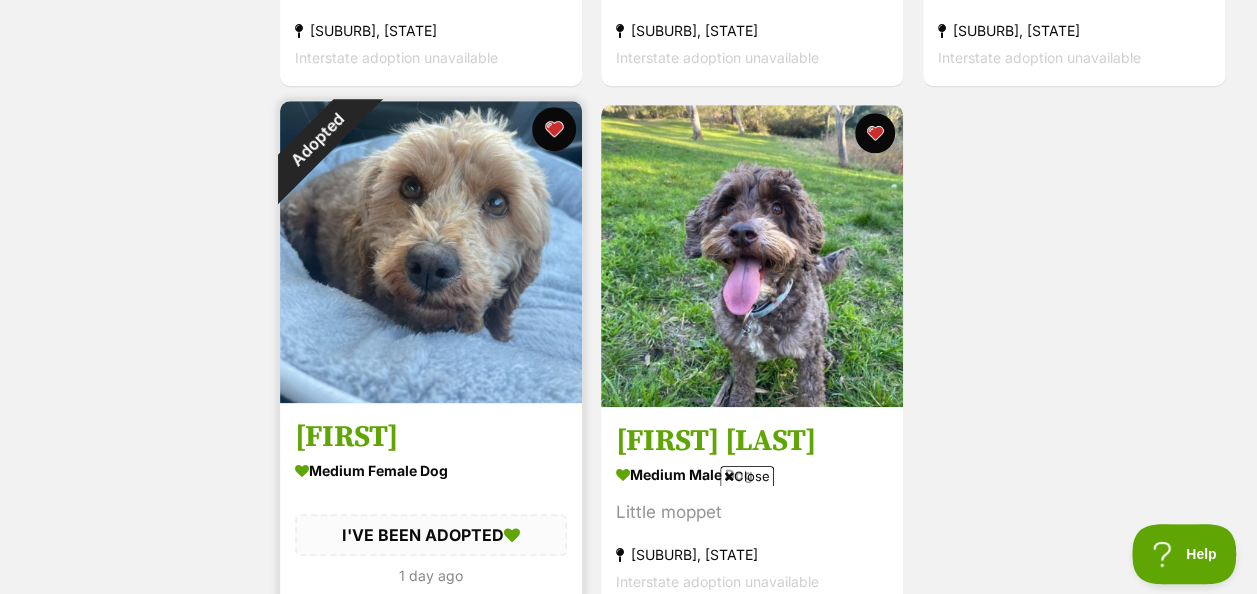 click at bounding box center [554, 129] 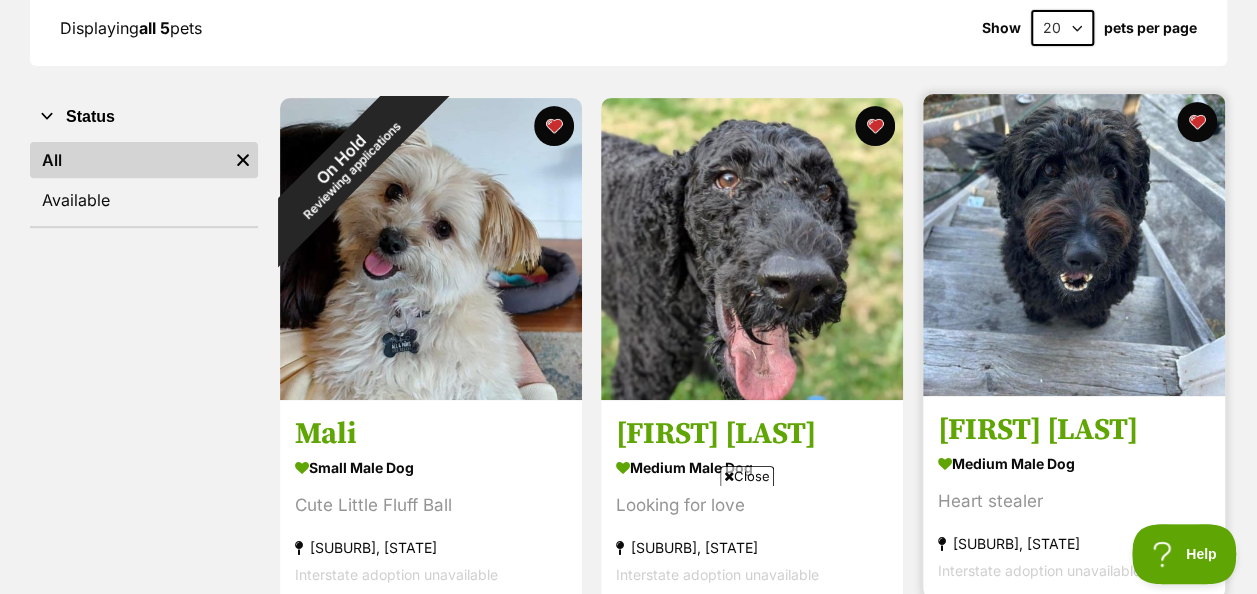 scroll, scrollTop: 297, scrollLeft: 0, axis: vertical 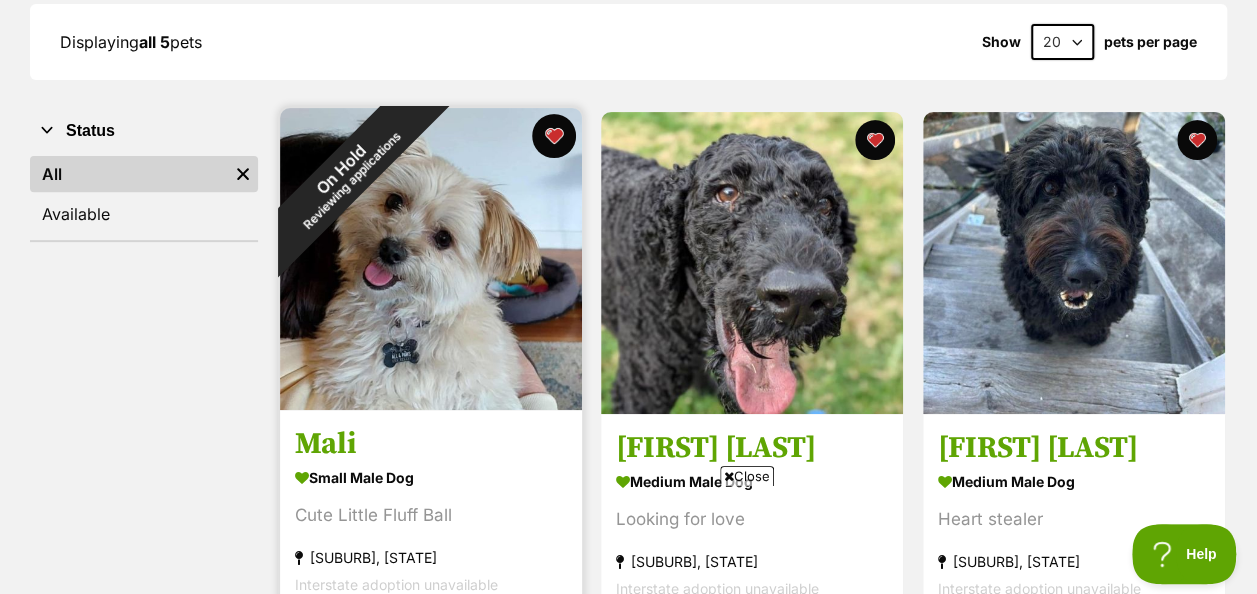 click at bounding box center [554, 136] 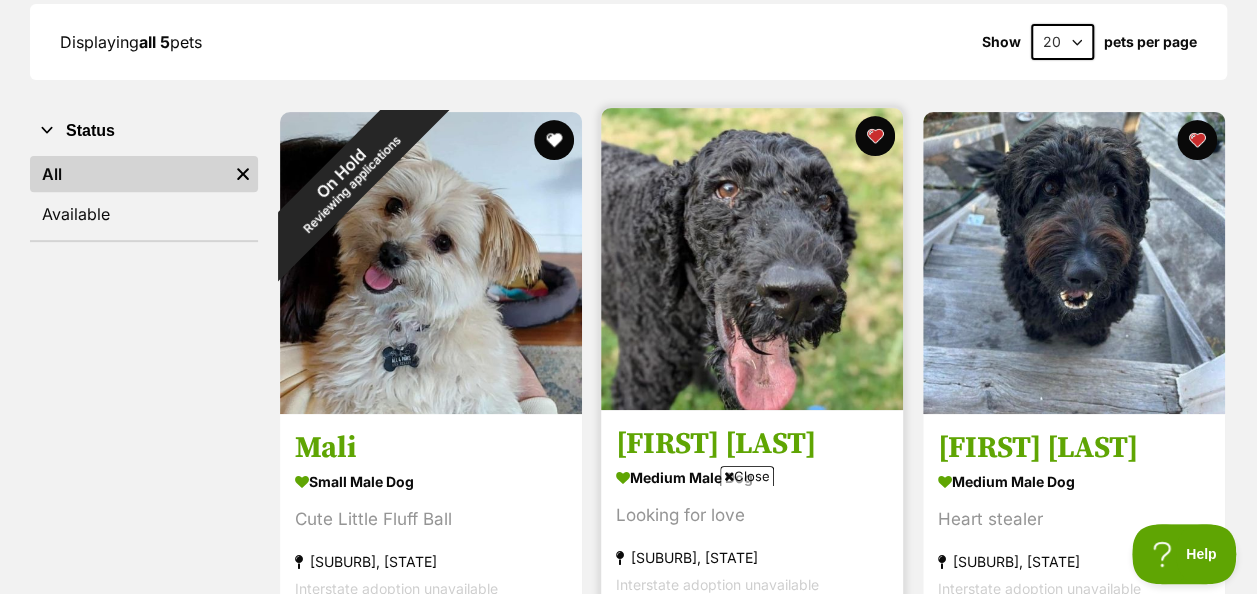 click at bounding box center (752, 259) 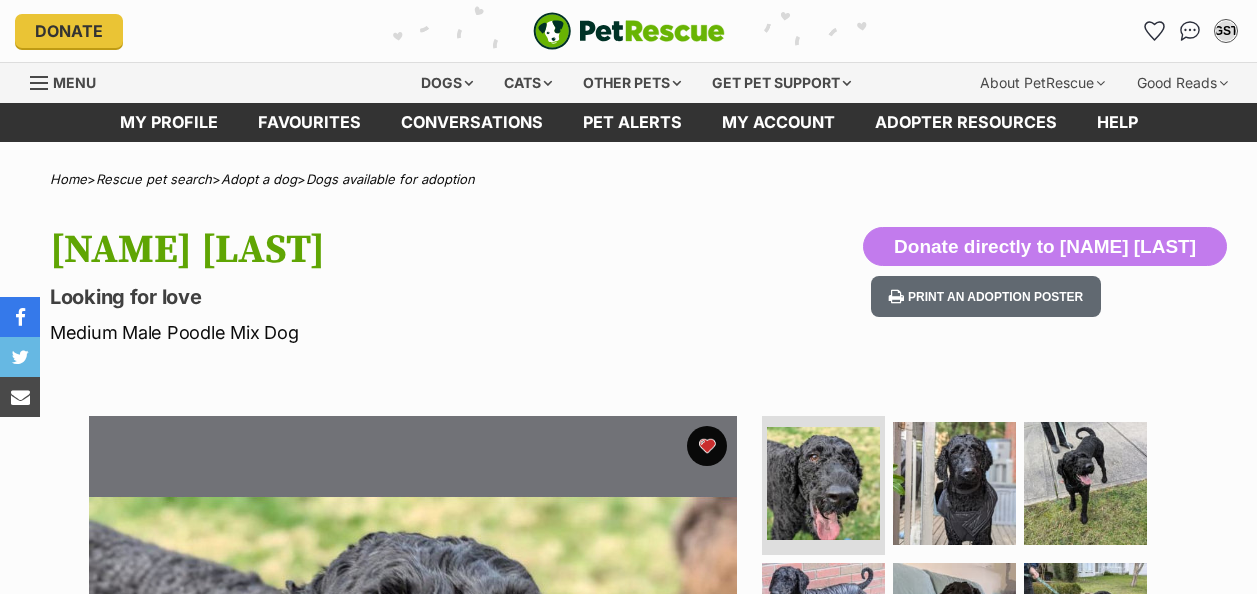 scroll, scrollTop: 0, scrollLeft: 0, axis: both 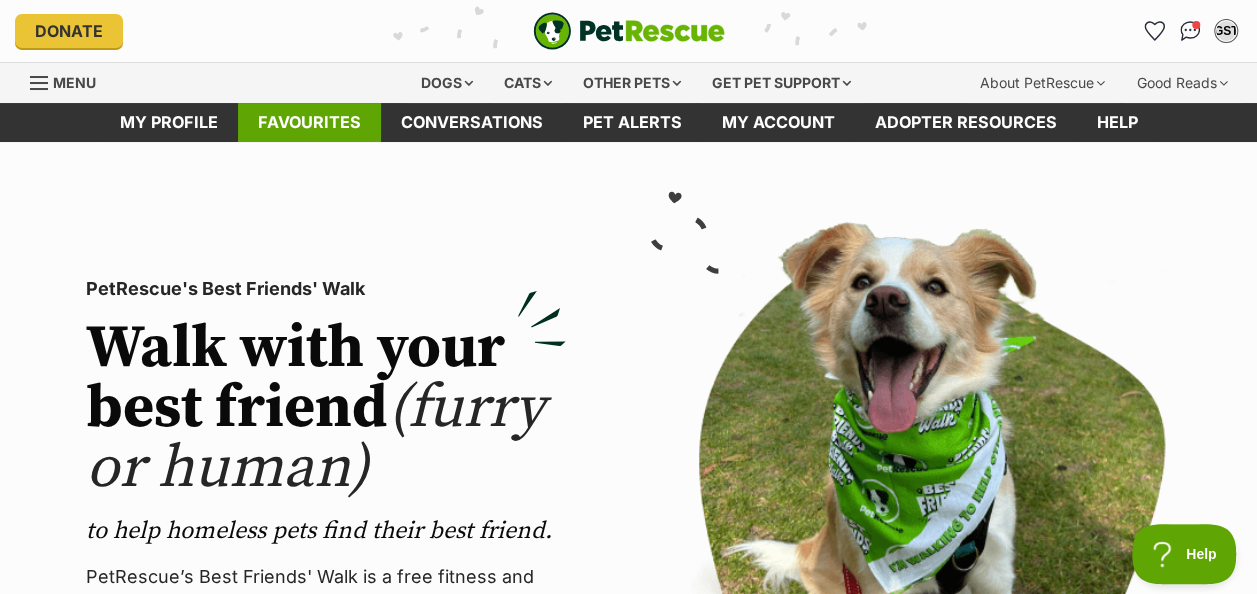 click on "Favourites" at bounding box center (309, 122) 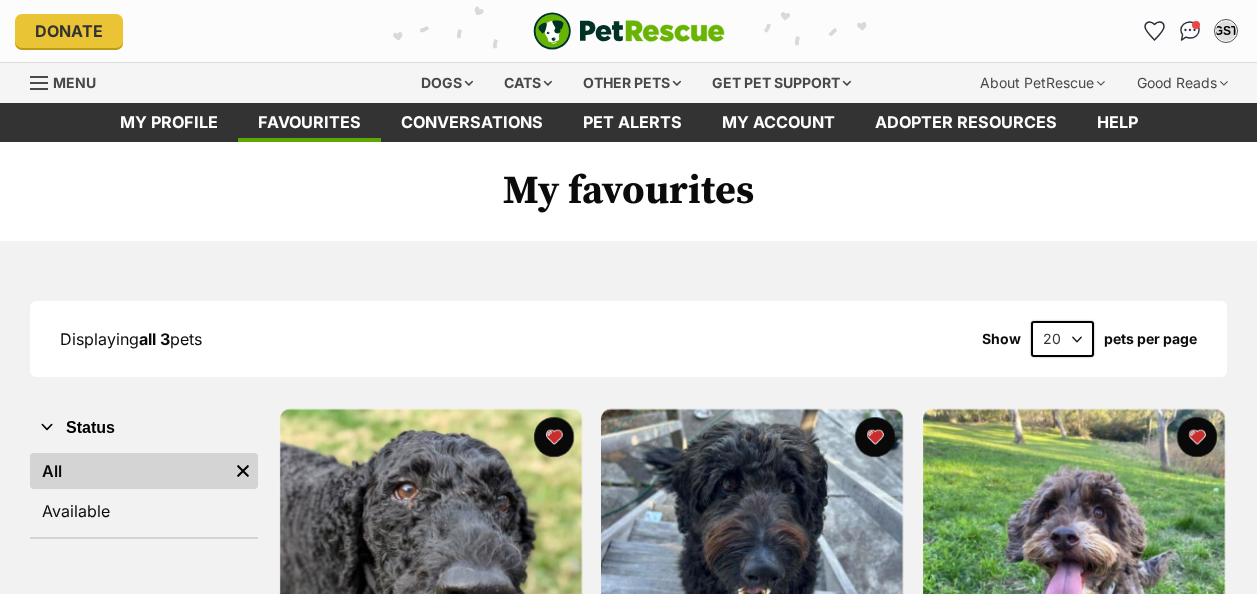 scroll, scrollTop: 0, scrollLeft: 0, axis: both 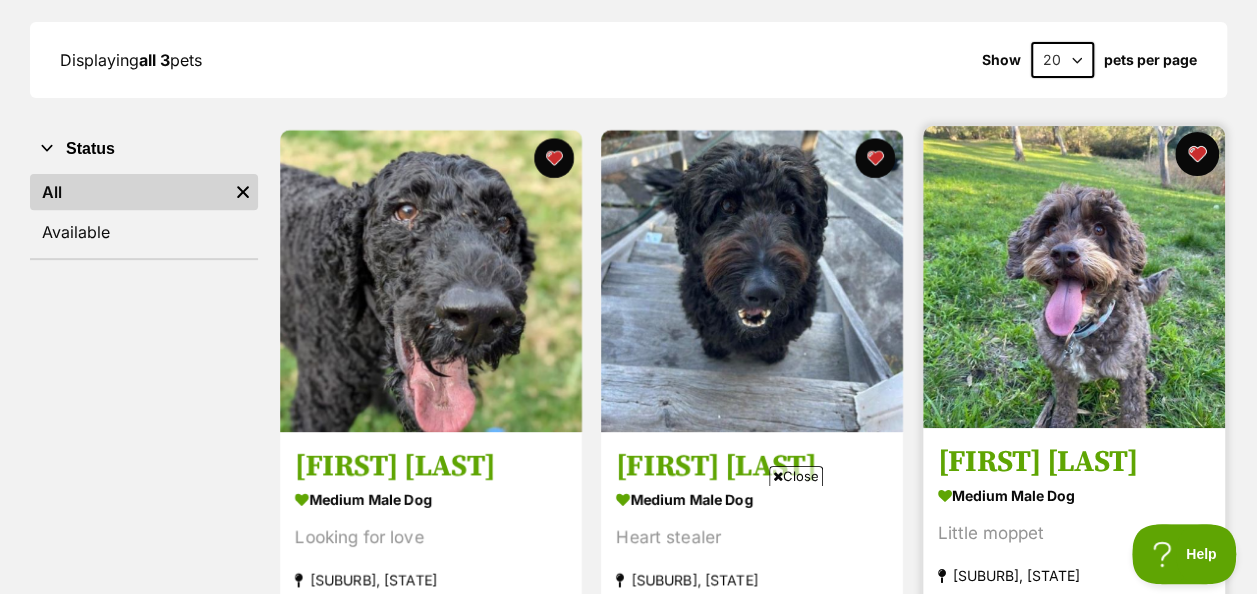 click at bounding box center (1197, 154) 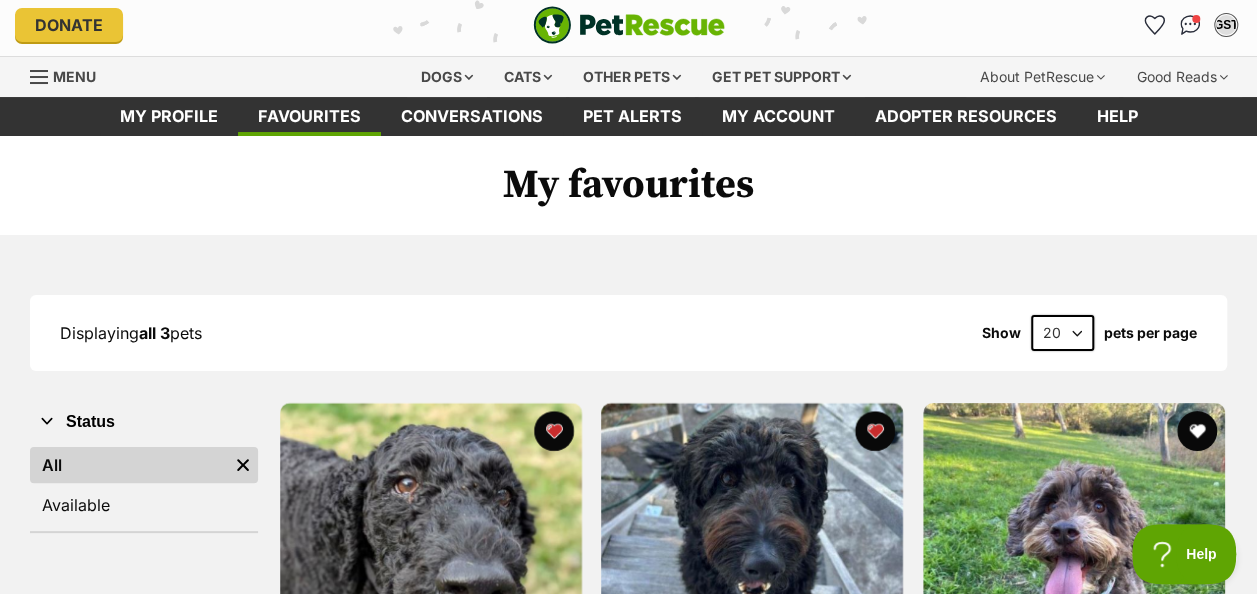 scroll, scrollTop: 0, scrollLeft: 0, axis: both 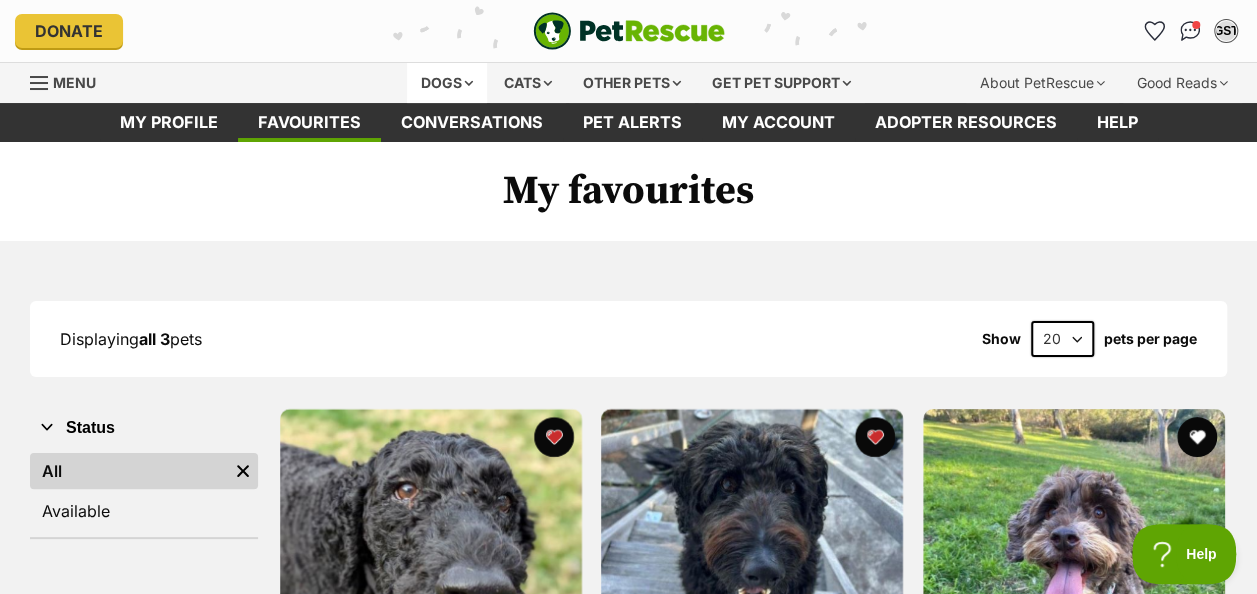 click on "Dogs" at bounding box center (447, 83) 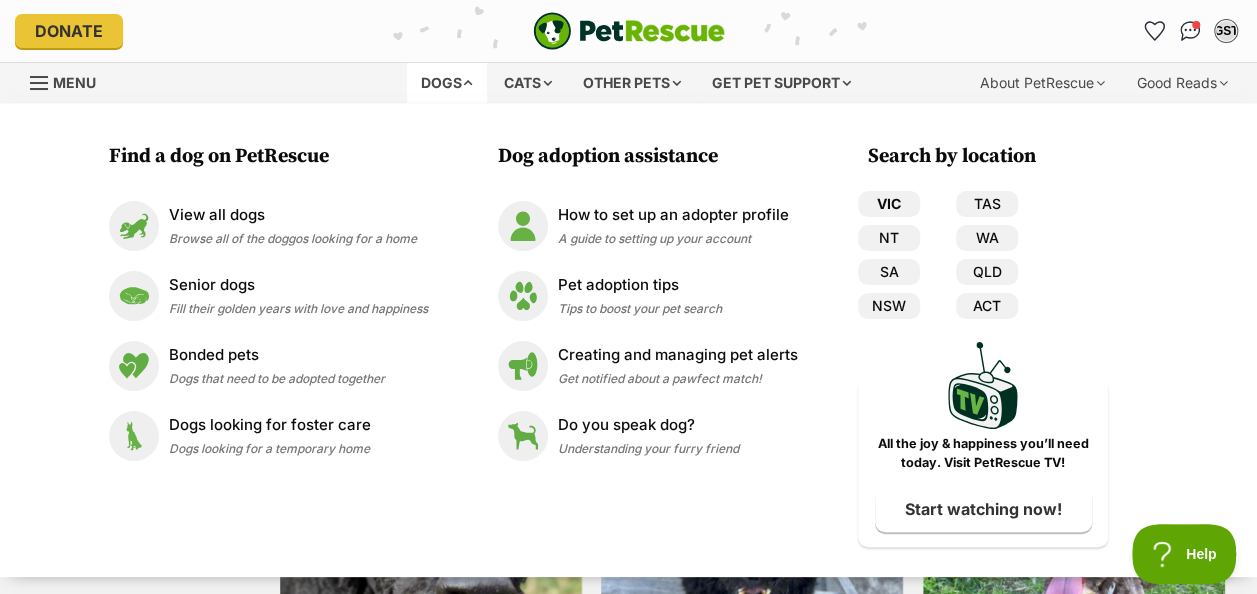 click on "VIC" at bounding box center [889, 204] 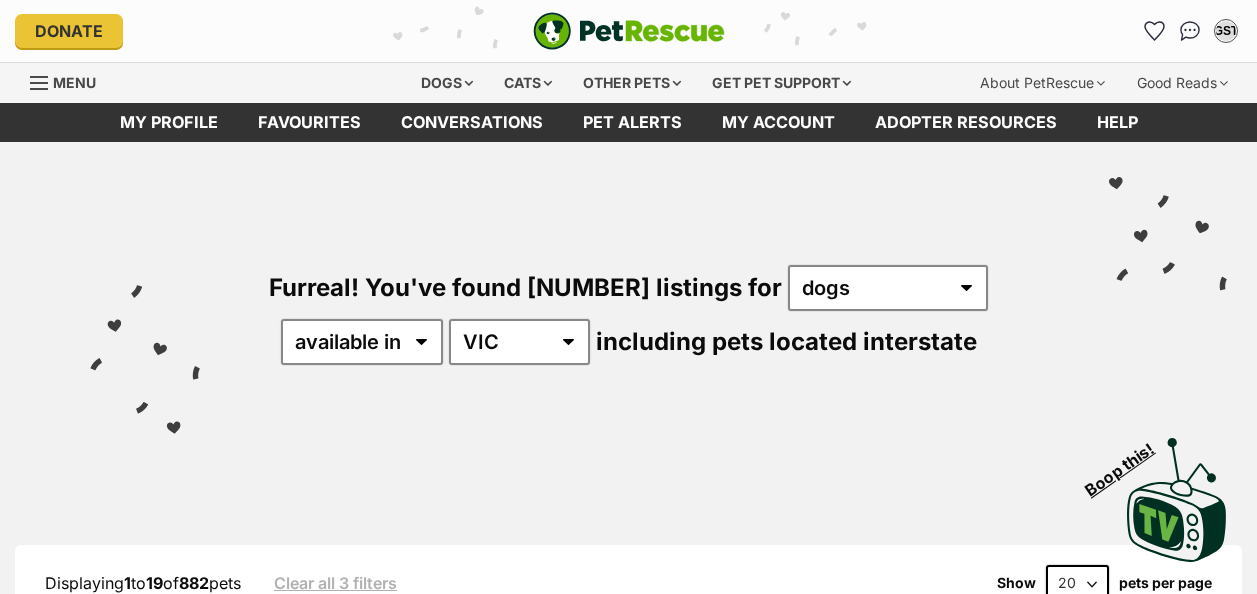 scroll, scrollTop: 0, scrollLeft: 0, axis: both 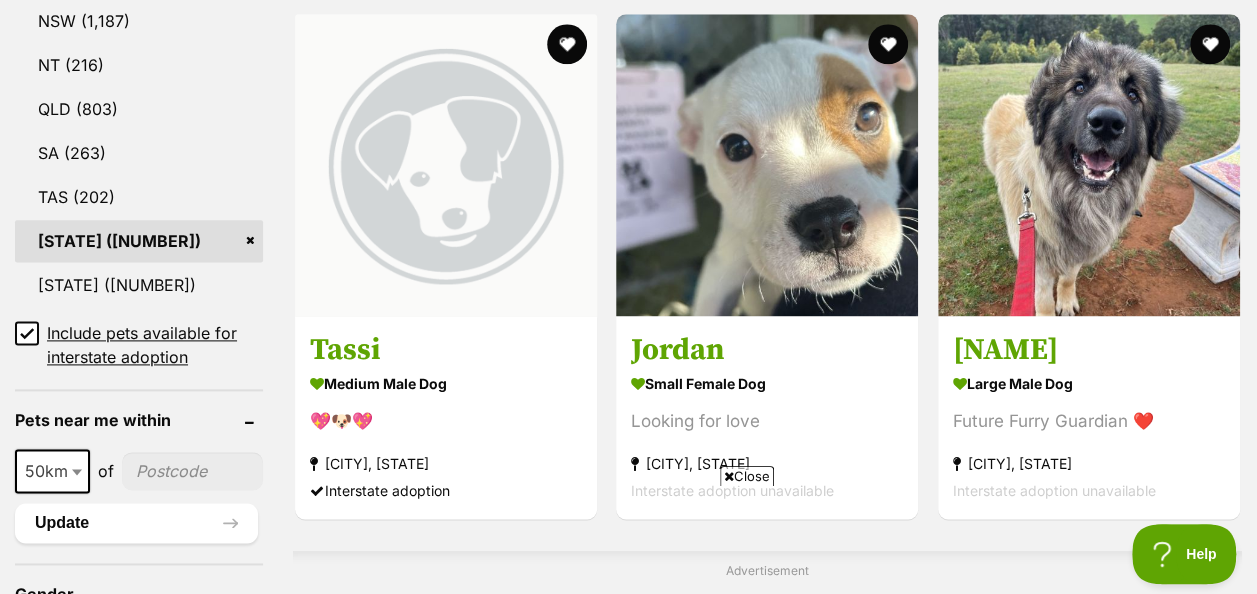 click 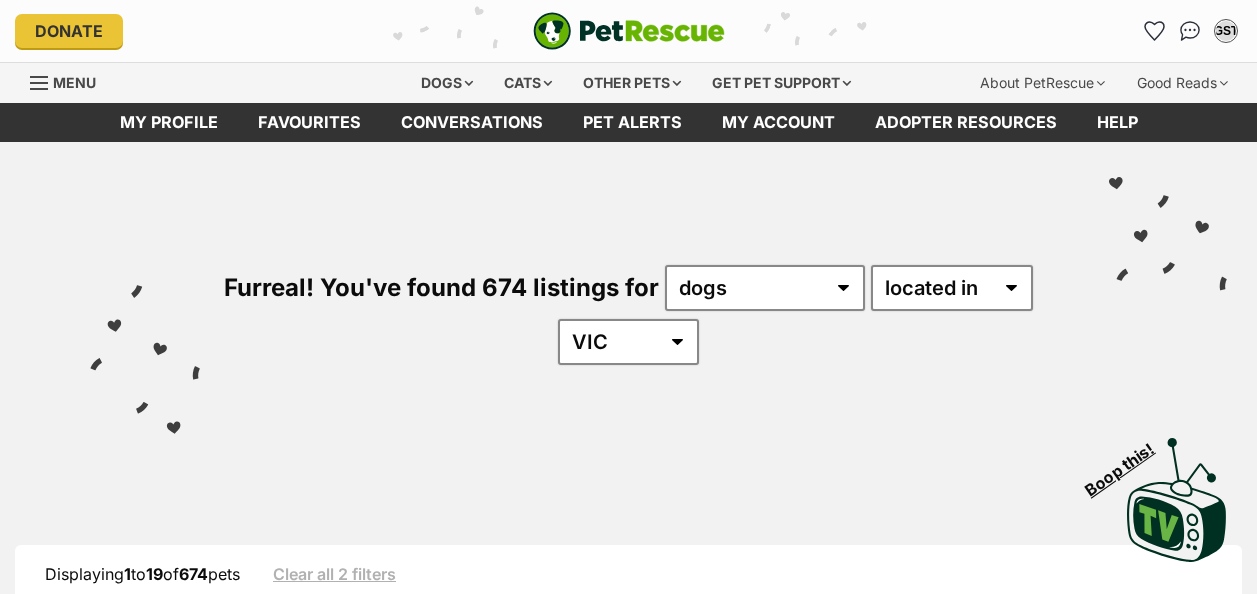 scroll, scrollTop: 0, scrollLeft: 0, axis: both 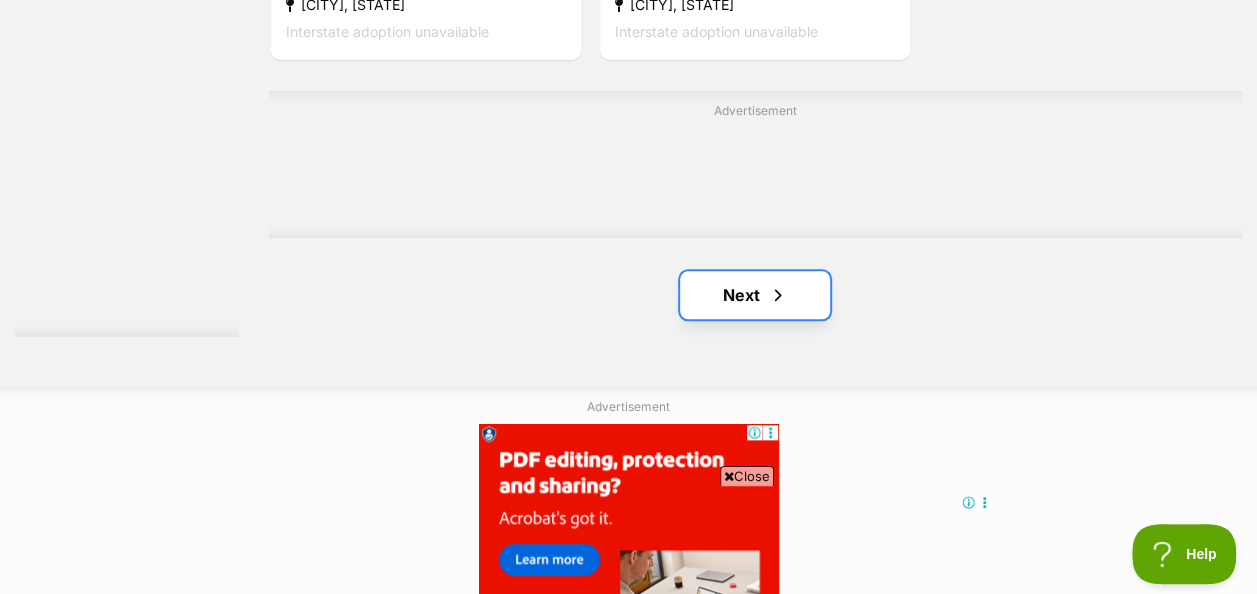 click on "Next" at bounding box center [755, 295] 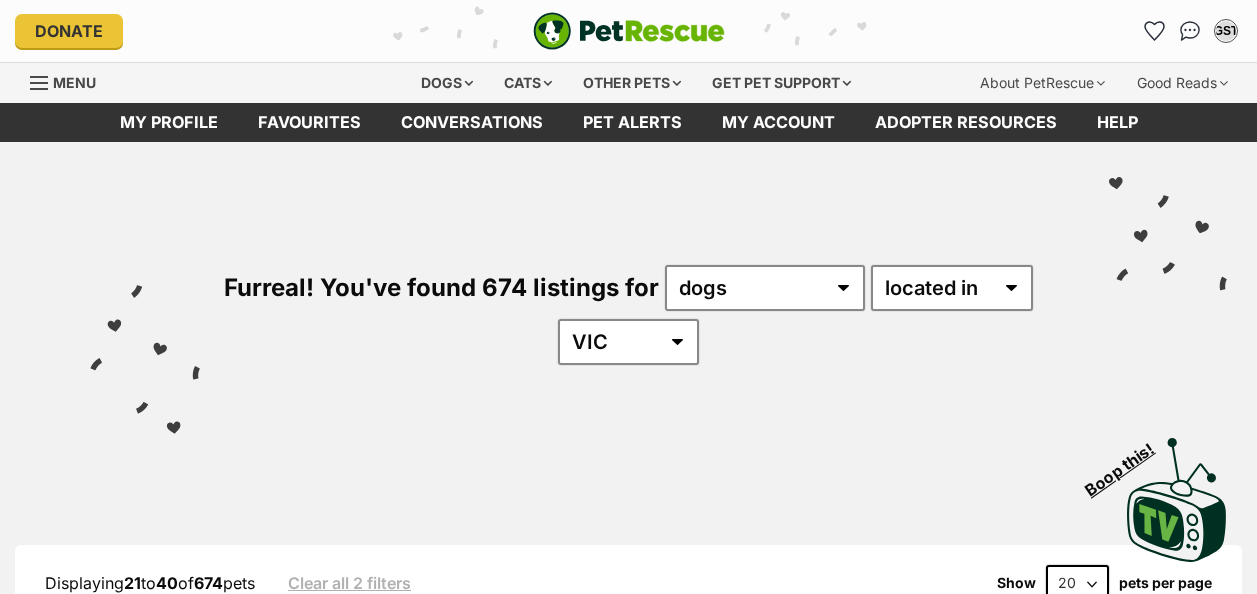 scroll, scrollTop: 0, scrollLeft: 0, axis: both 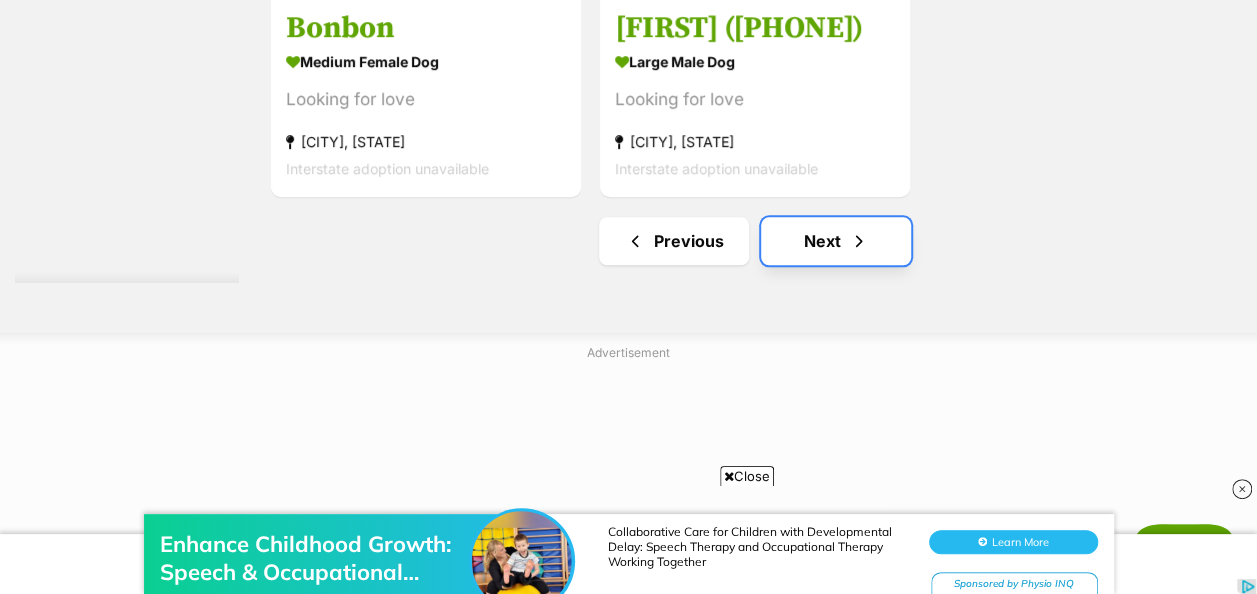 click on "Next" at bounding box center (836, 241) 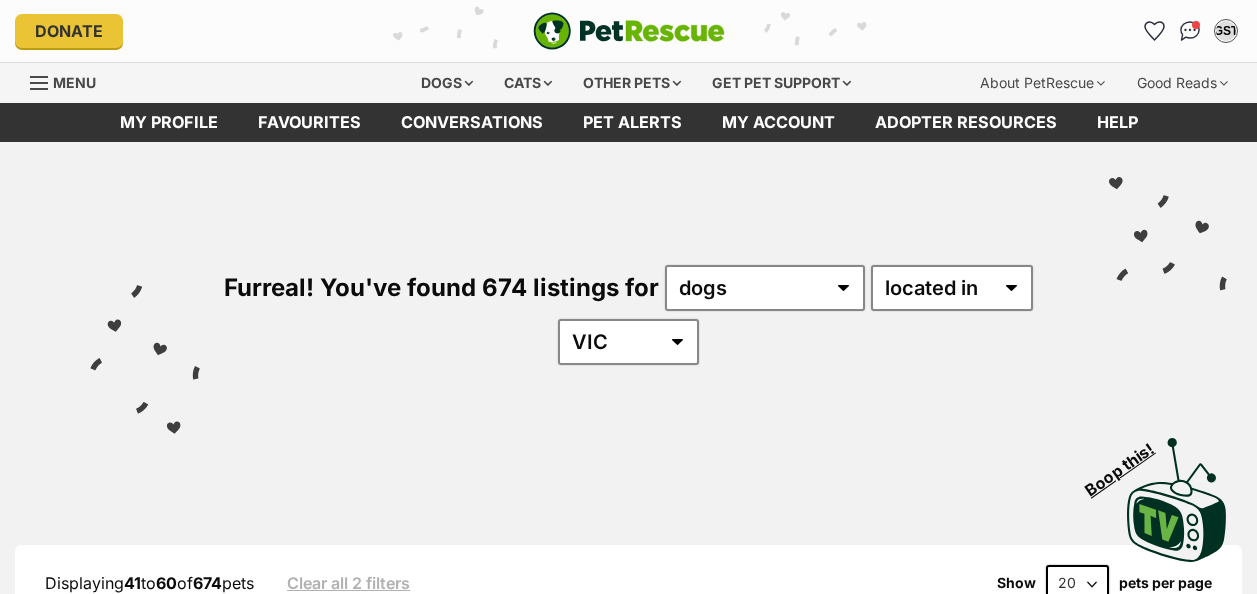 scroll, scrollTop: 0, scrollLeft: 0, axis: both 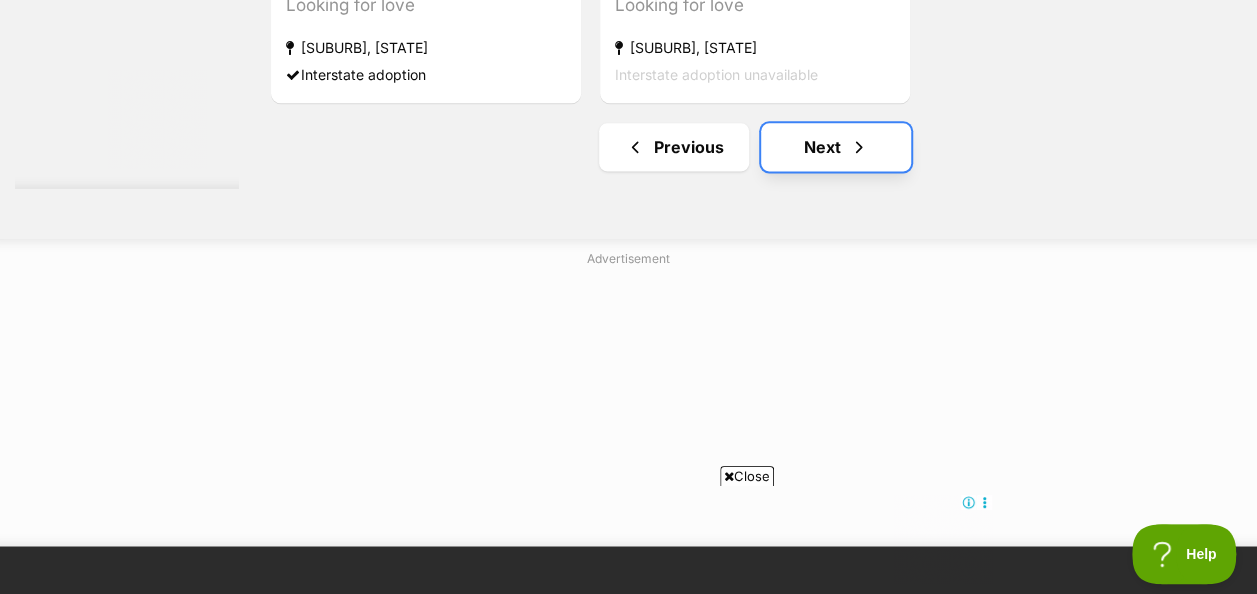 click on "Next" at bounding box center (836, 147) 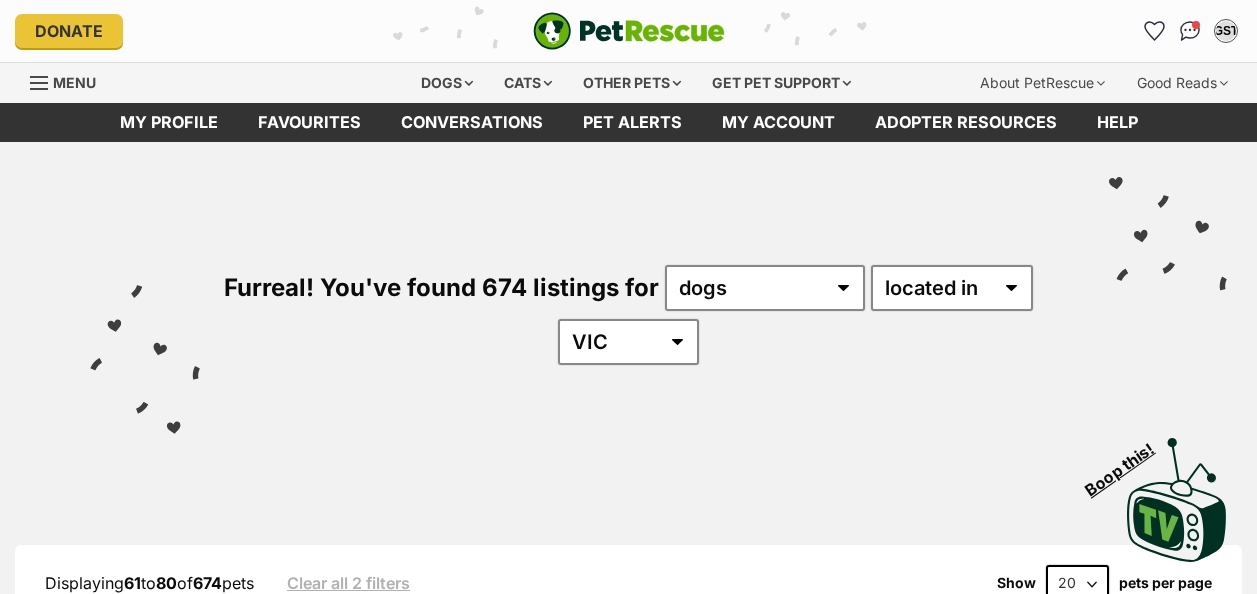 scroll, scrollTop: 0, scrollLeft: 0, axis: both 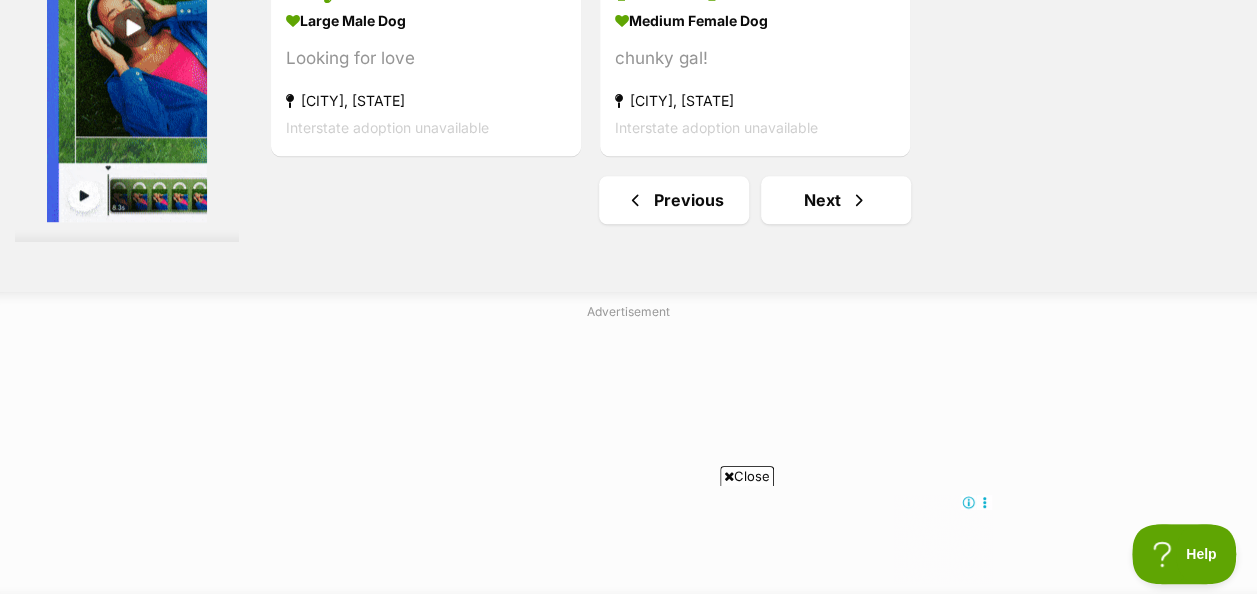 click on "Close" at bounding box center (747, 476) 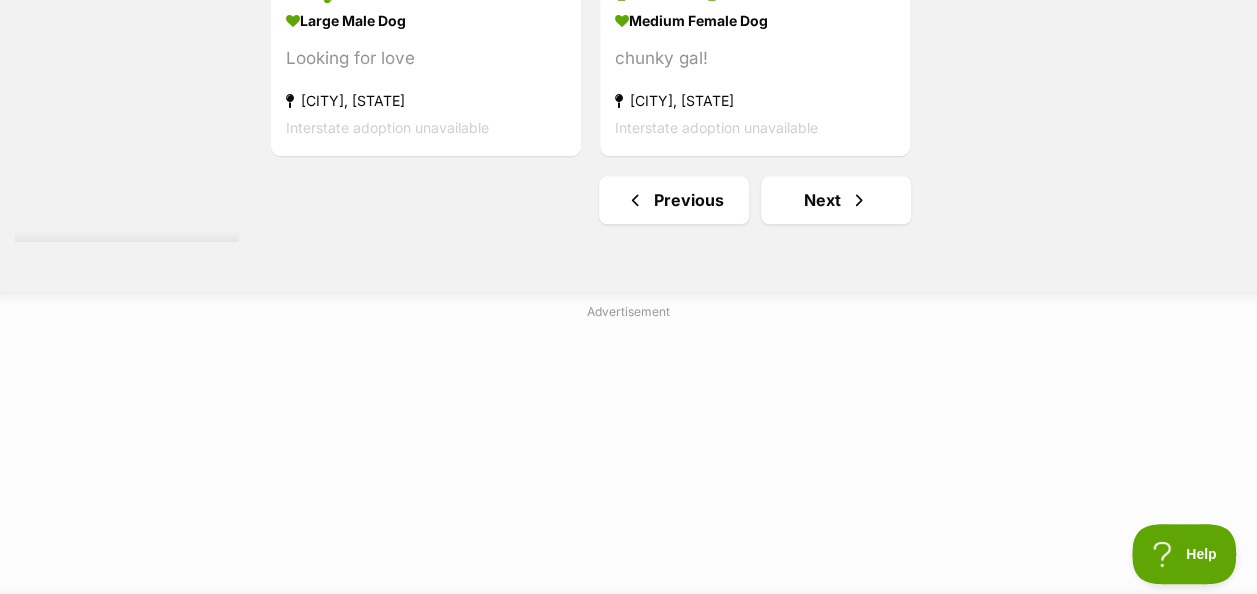 scroll, scrollTop: 0, scrollLeft: 0, axis: both 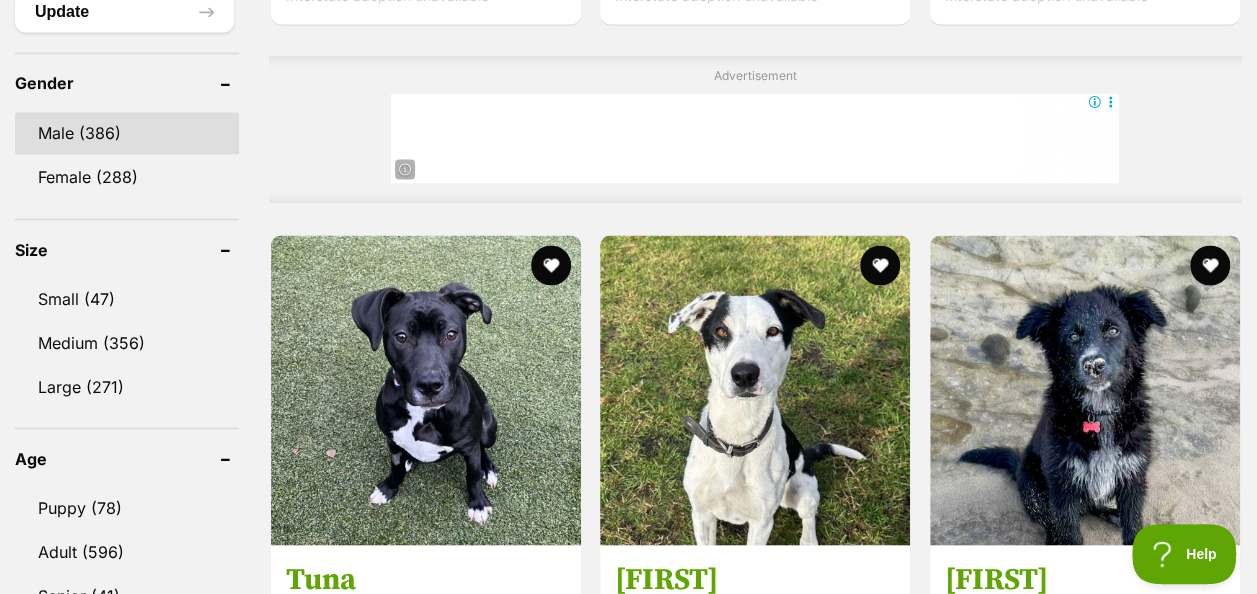 click on "Male (386)" at bounding box center [127, 133] 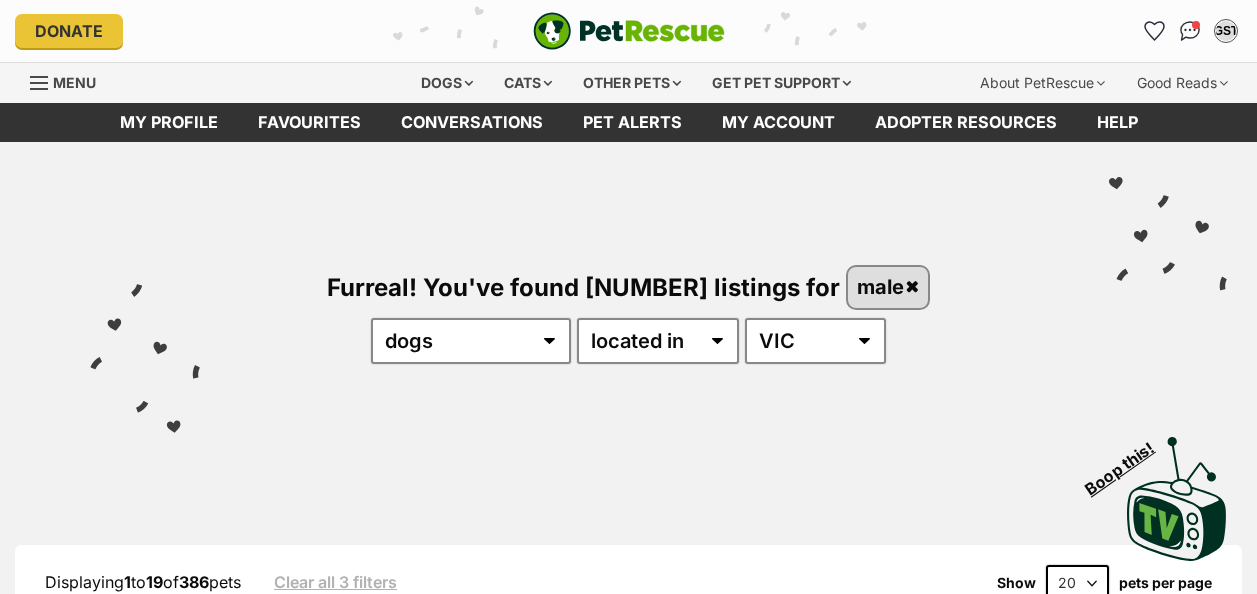 scroll, scrollTop: 0, scrollLeft: 0, axis: both 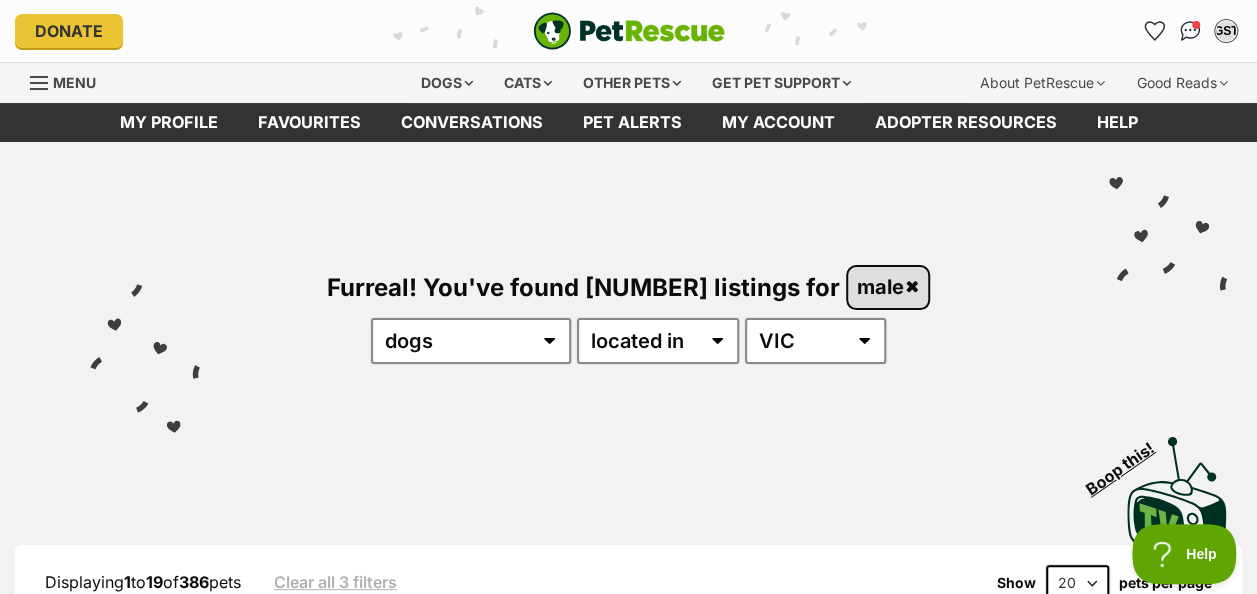 click on "male" at bounding box center [888, 287] 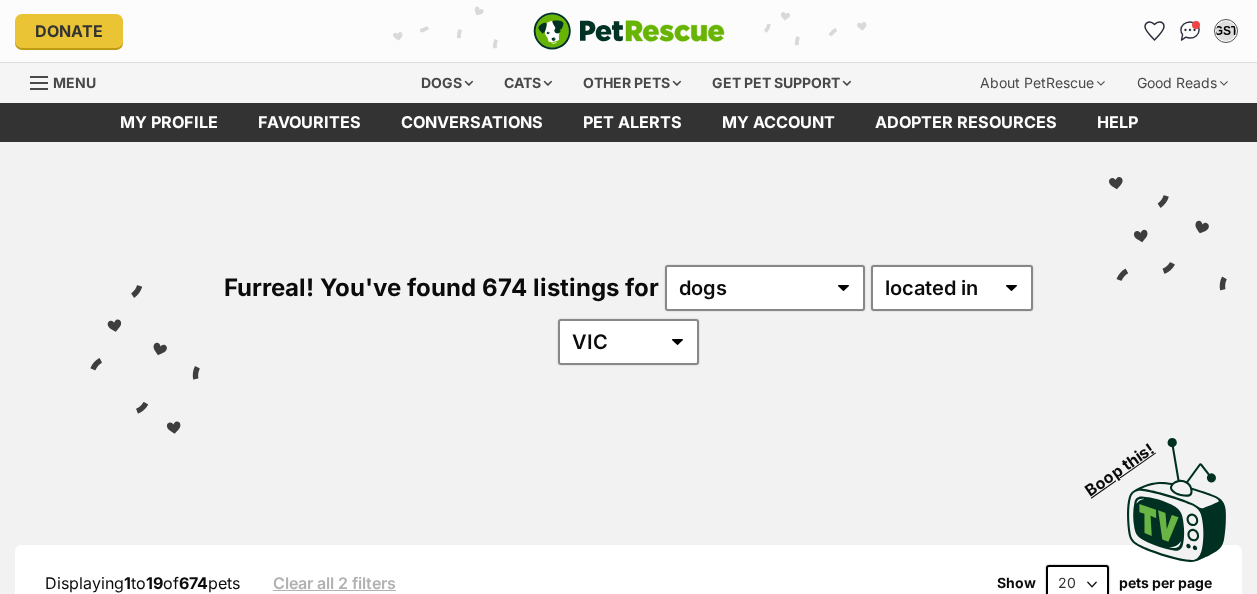 scroll, scrollTop: 0, scrollLeft: 0, axis: both 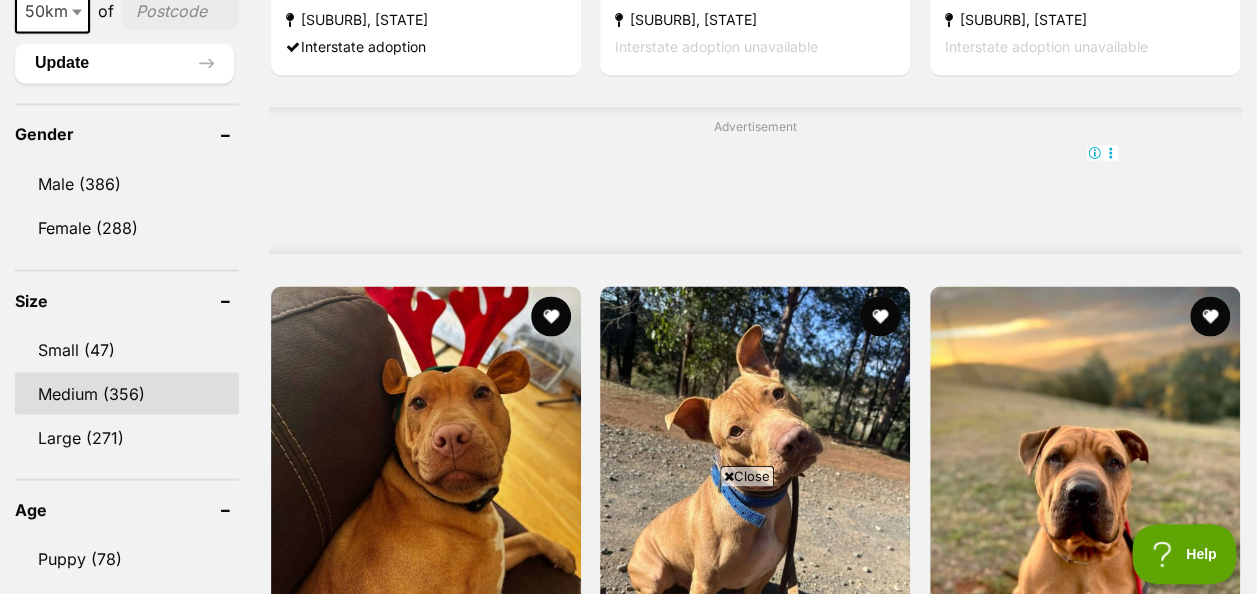 click on "Medium (356)" at bounding box center [127, 393] 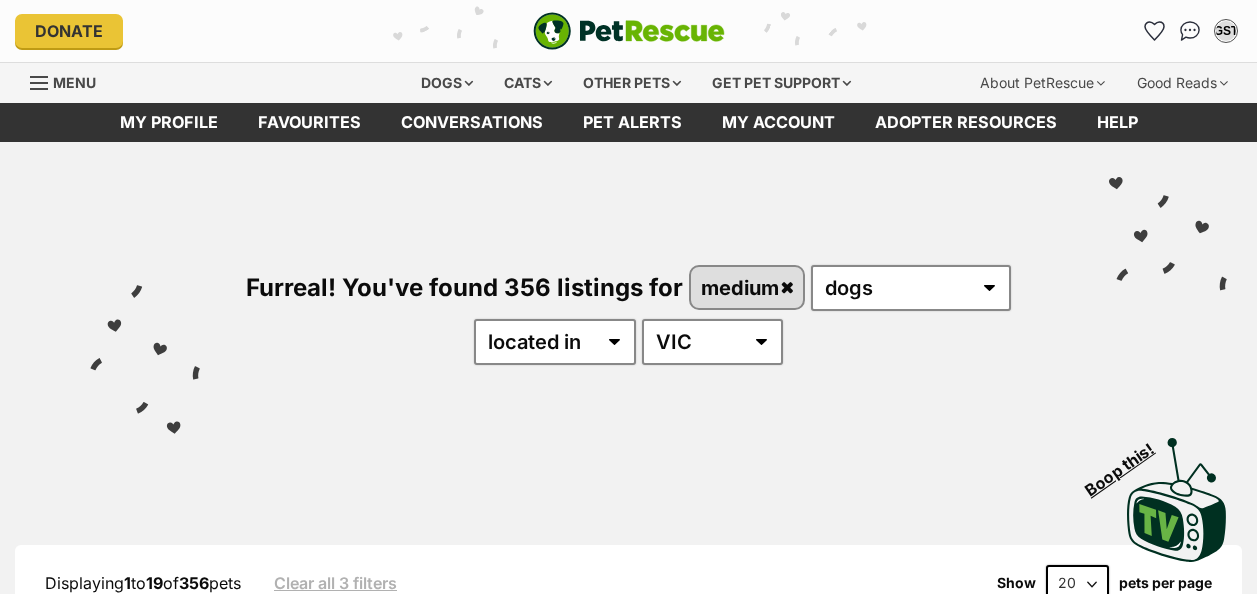 scroll, scrollTop: 0, scrollLeft: 0, axis: both 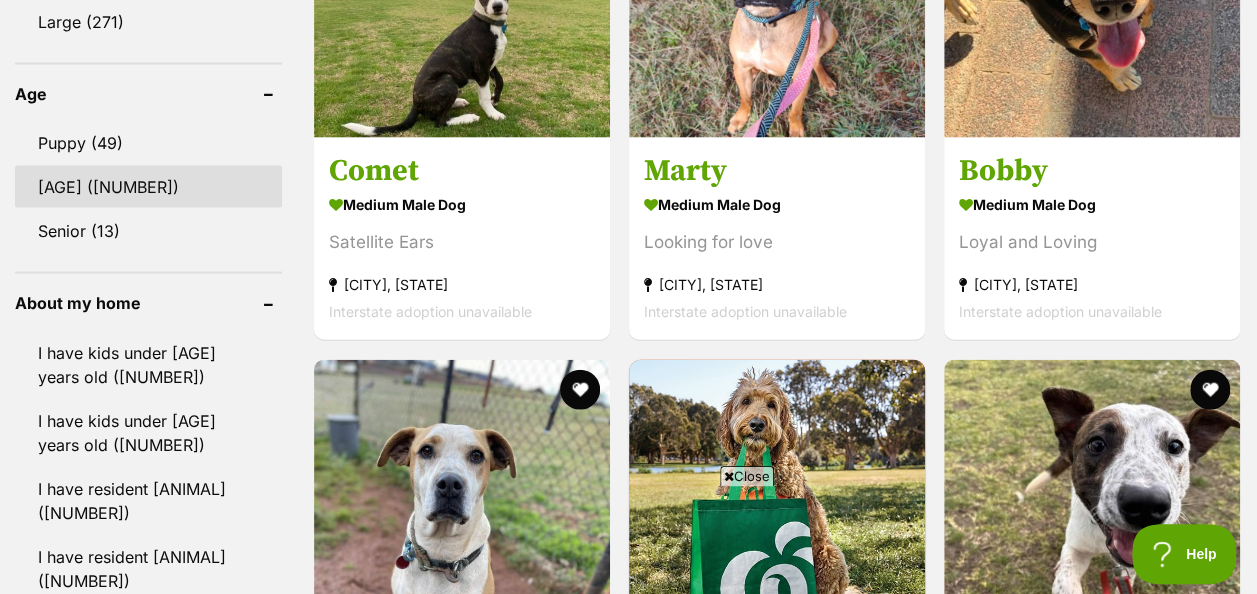 click on "[AGE] ([NUMBER])" at bounding box center (148, 187) 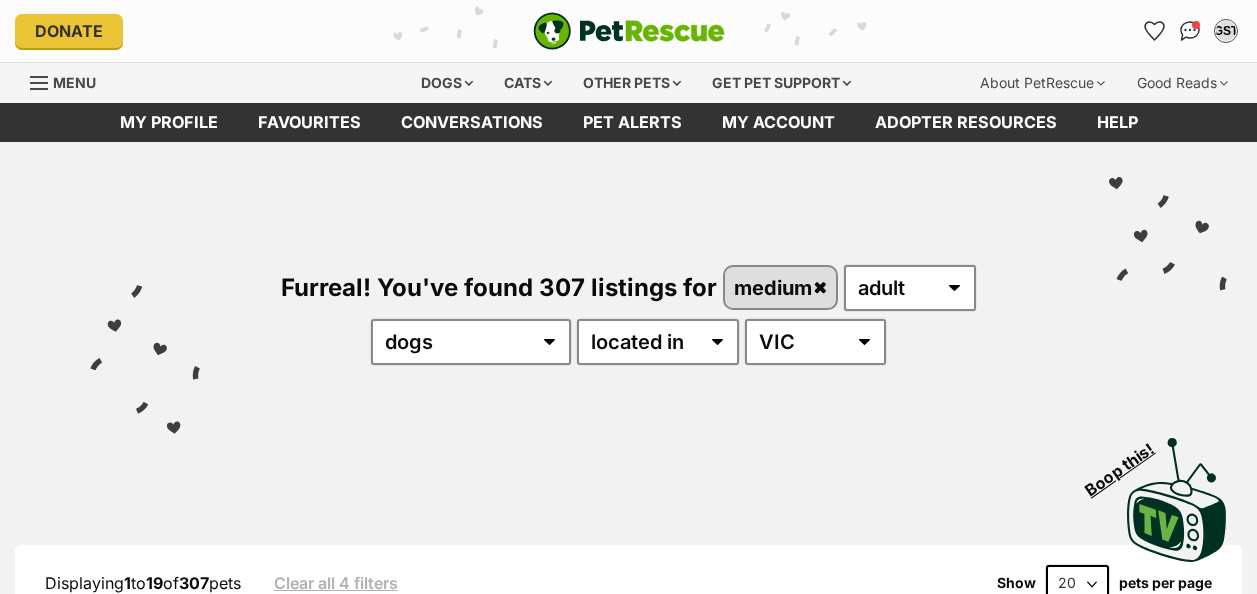 scroll, scrollTop: 0, scrollLeft: 0, axis: both 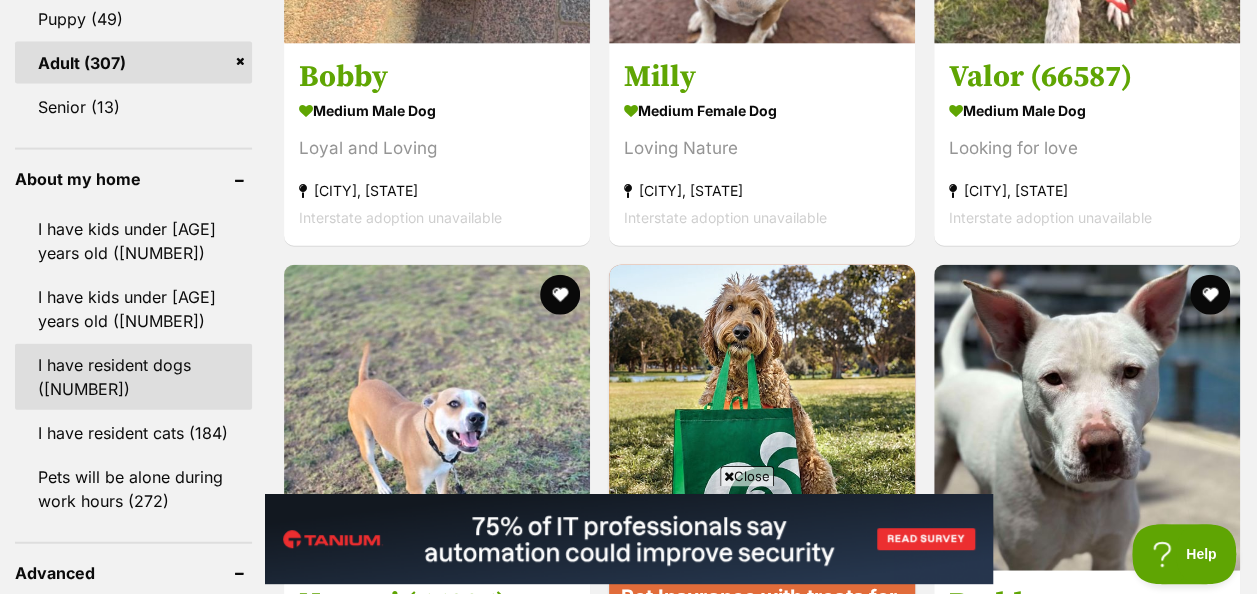 click on "I have resident dogs (250)" at bounding box center [133, 377] 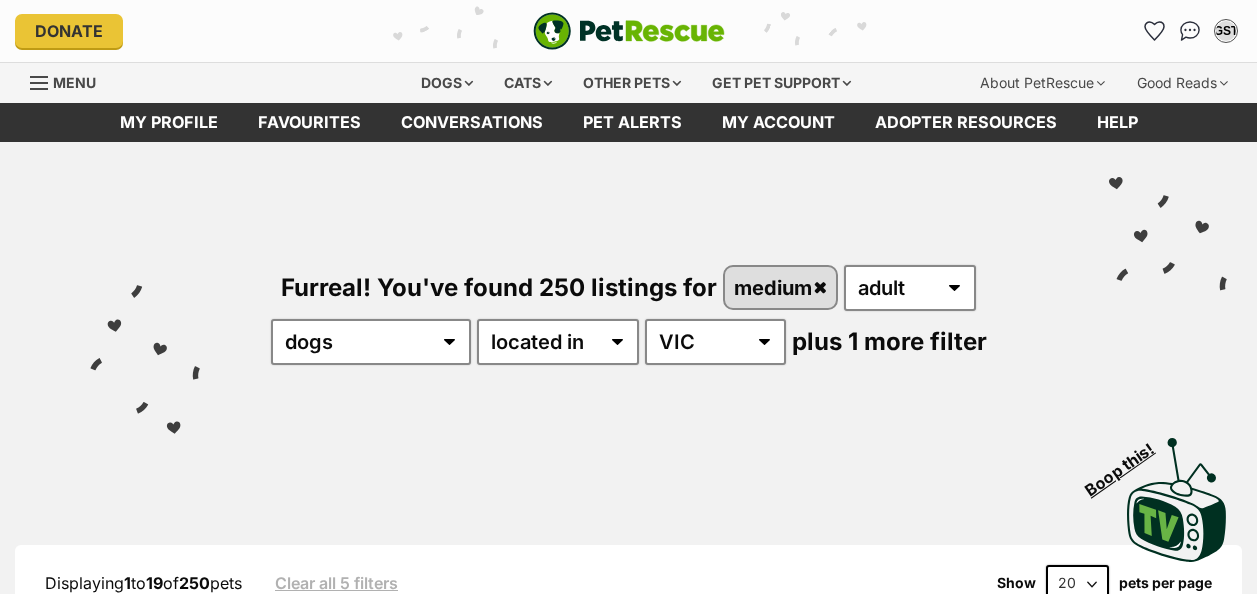 scroll, scrollTop: 0, scrollLeft: 0, axis: both 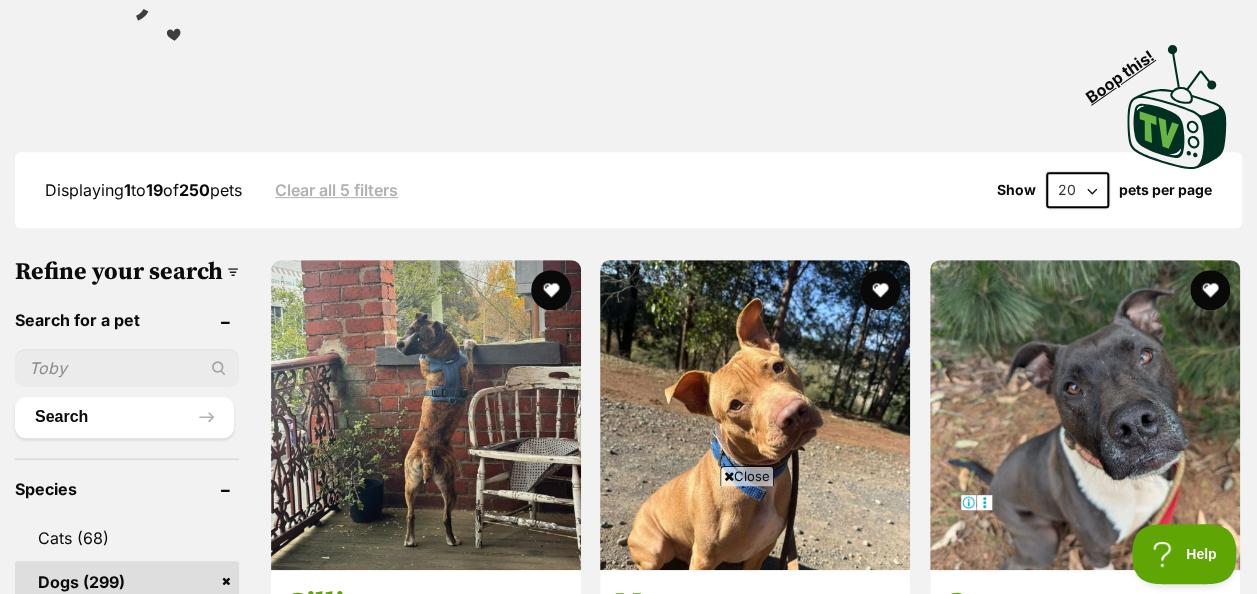click on "20 40 60" at bounding box center (1077, 190) 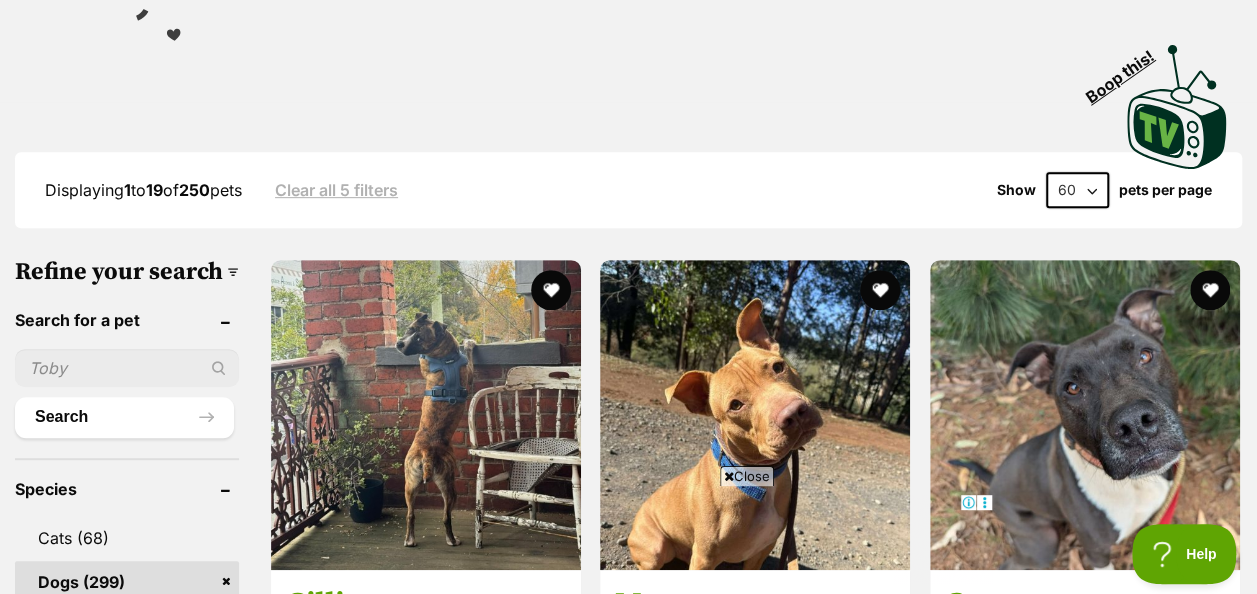click on "20 40 60" at bounding box center (1077, 190) 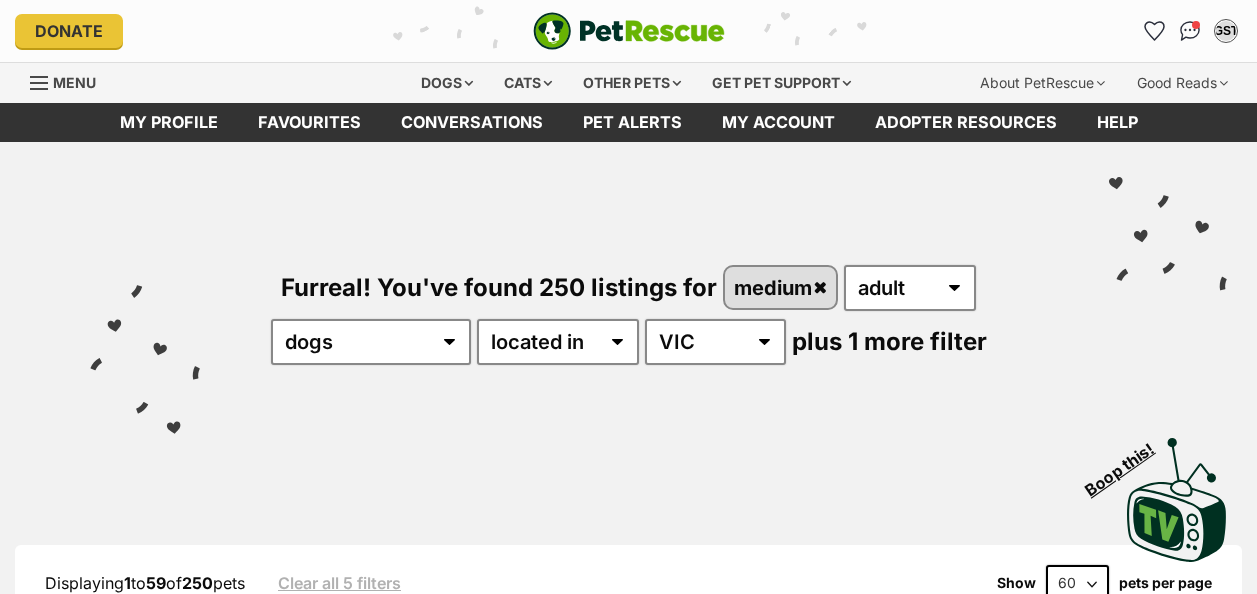 scroll, scrollTop: 0, scrollLeft: 0, axis: both 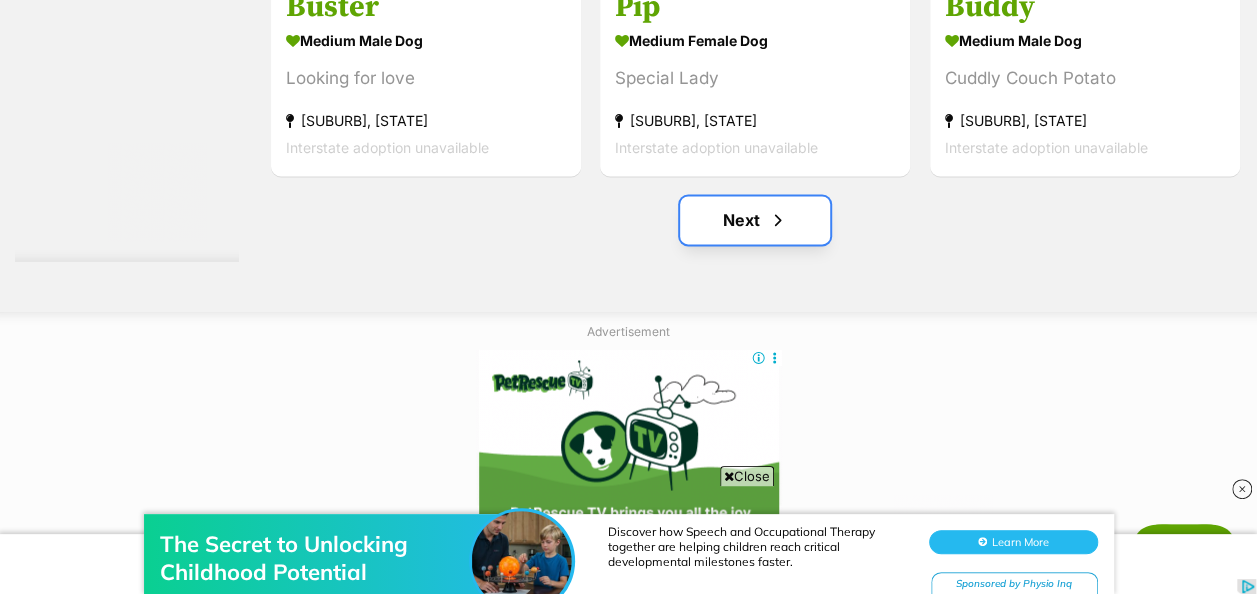click on "Next" at bounding box center [755, 220] 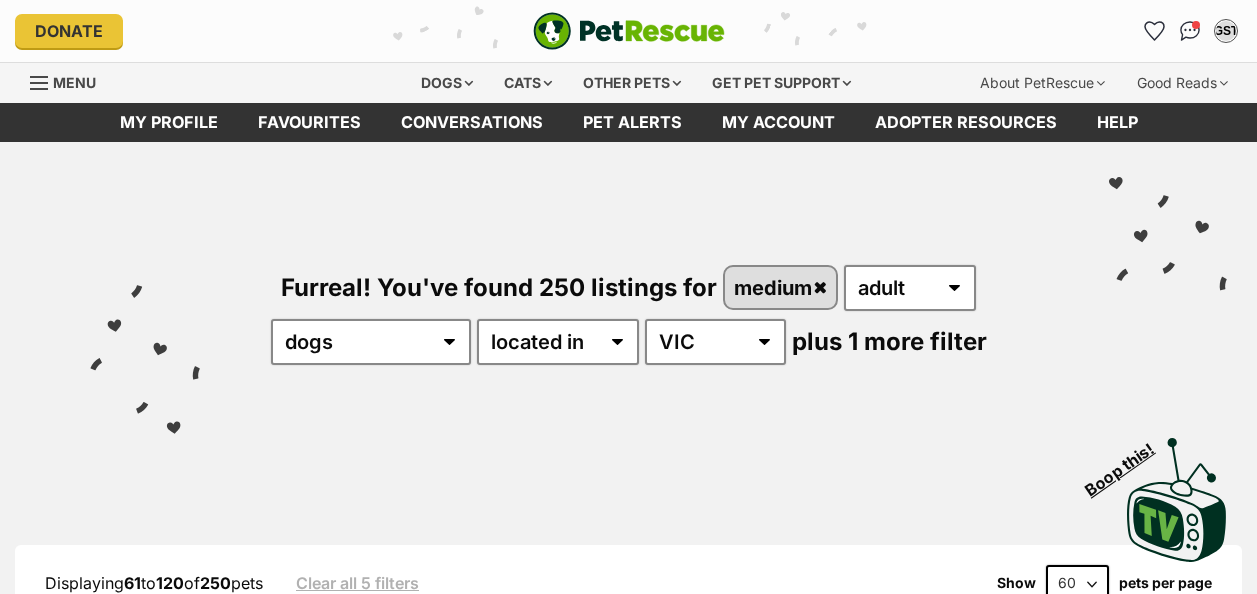 scroll, scrollTop: 0, scrollLeft: 0, axis: both 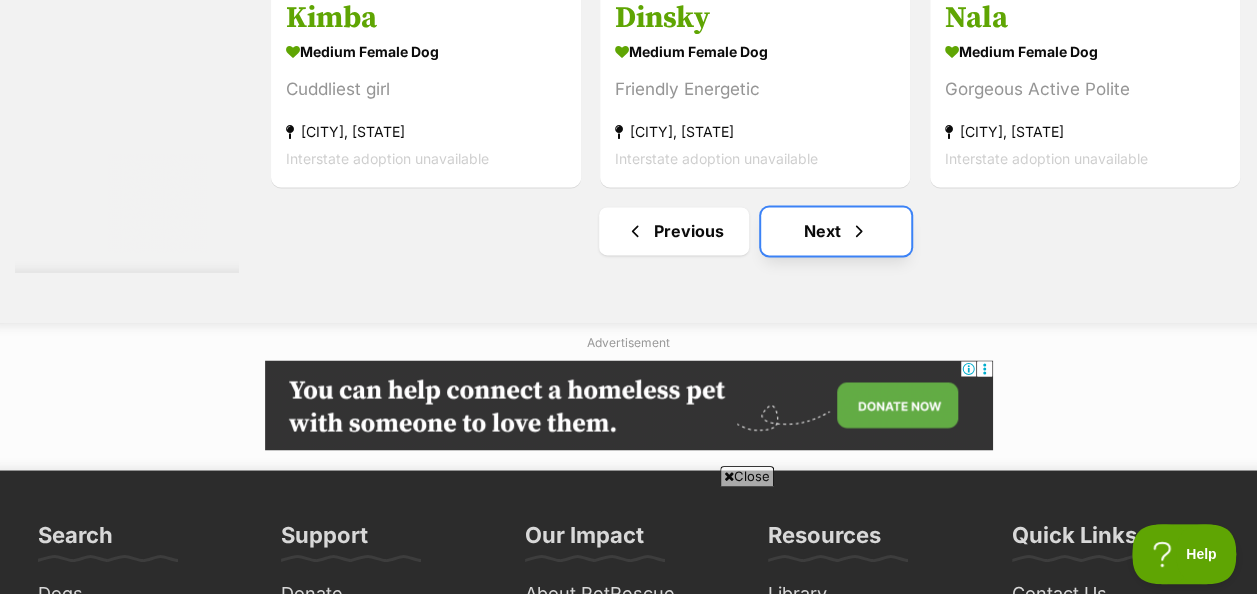 click on "Next" at bounding box center [836, 231] 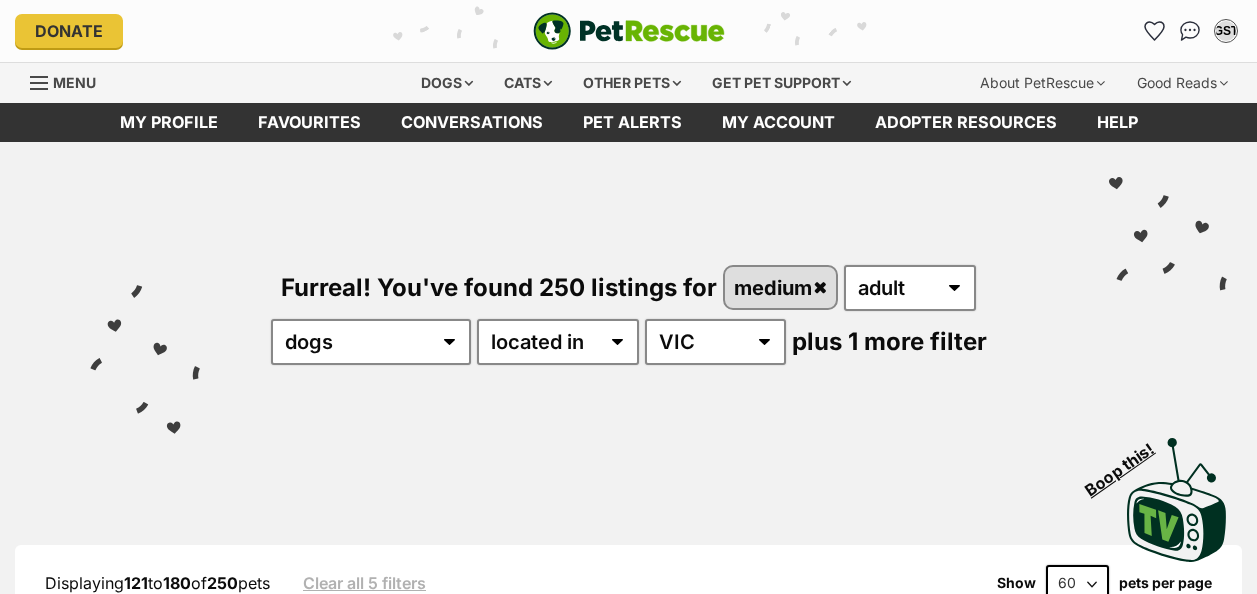 scroll, scrollTop: 0, scrollLeft: 0, axis: both 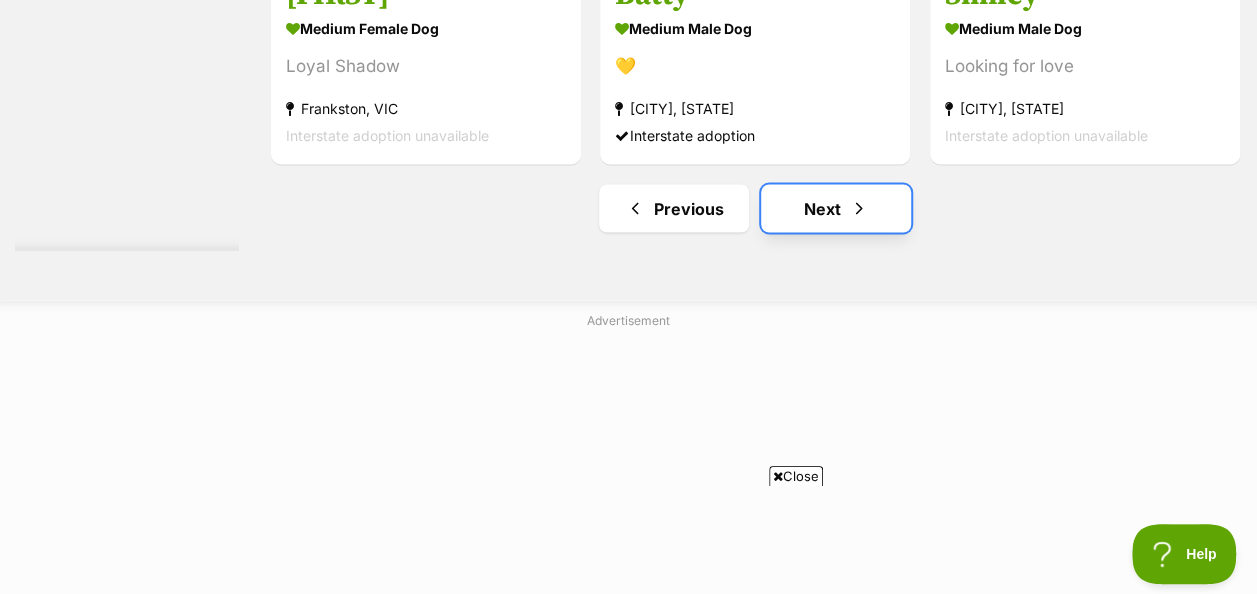 click at bounding box center [859, 208] 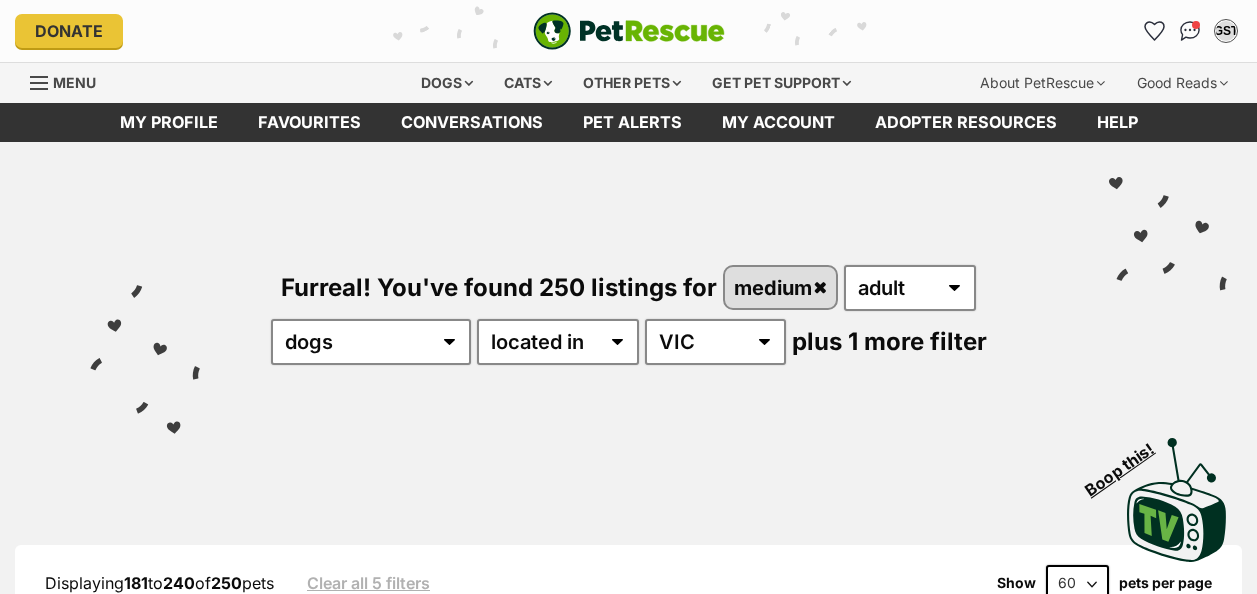 scroll, scrollTop: 0, scrollLeft: 0, axis: both 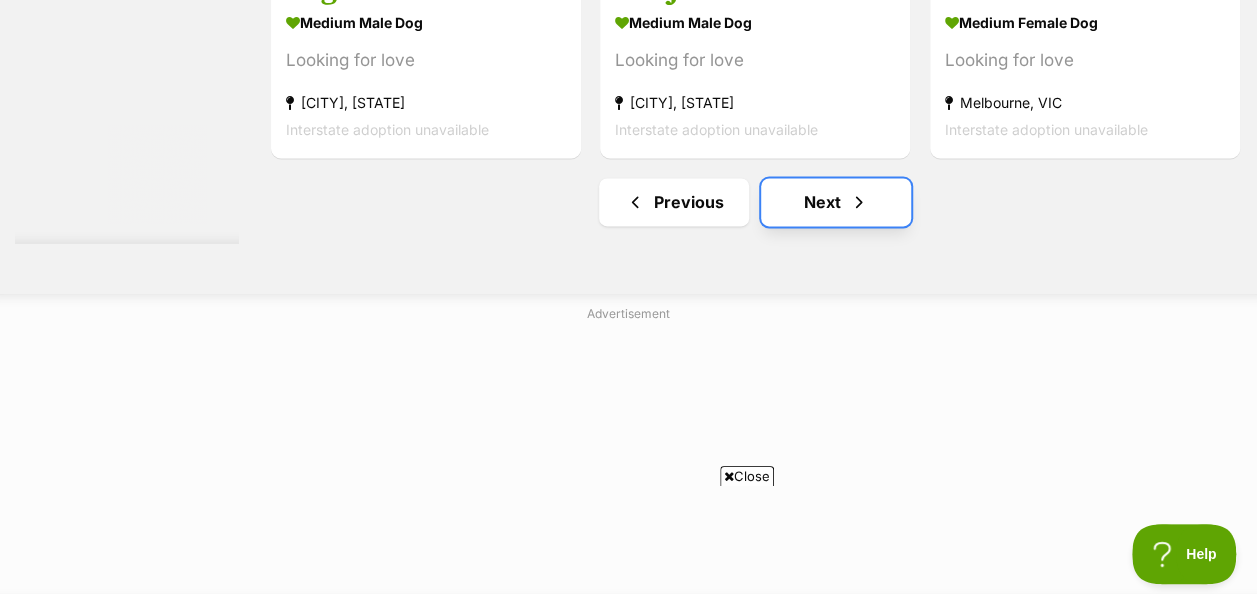 click at bounding box center [859, 202] 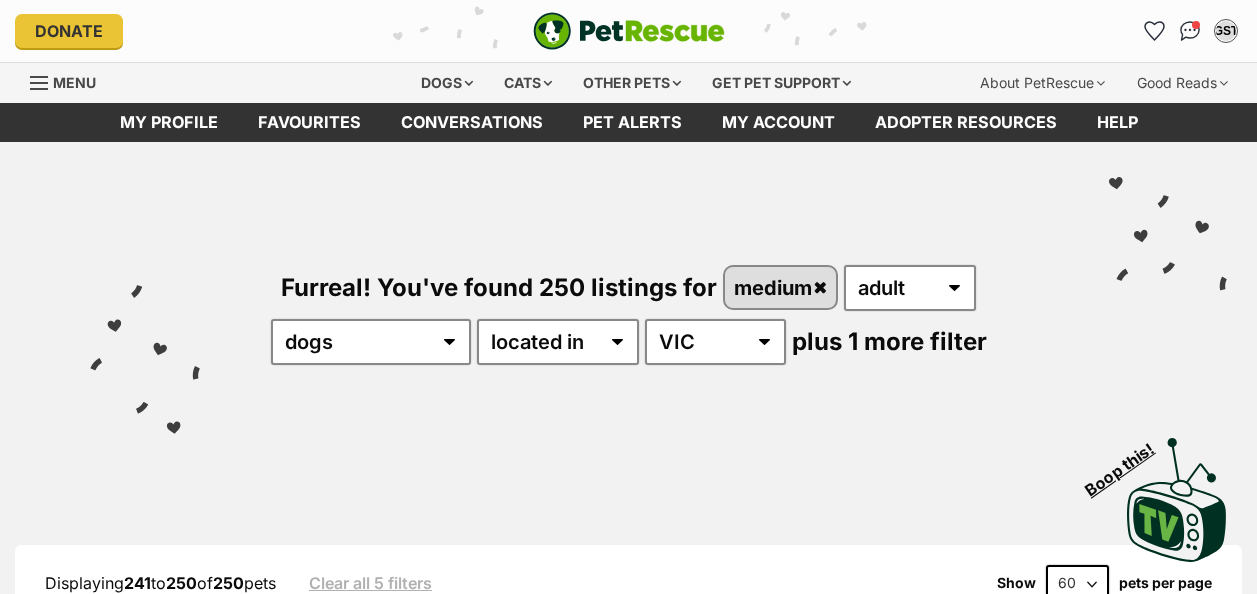 scroll, scrollTop: 0, scrollLeft: 0, axis: both 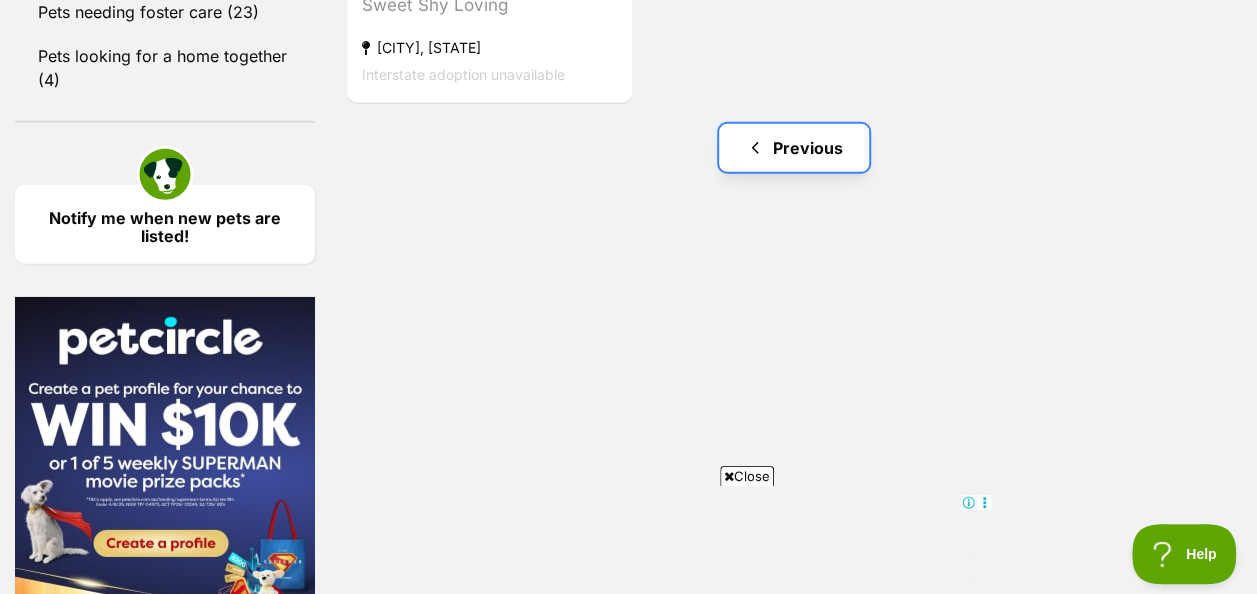 click on "Previous" at bounding box center (794, 148) 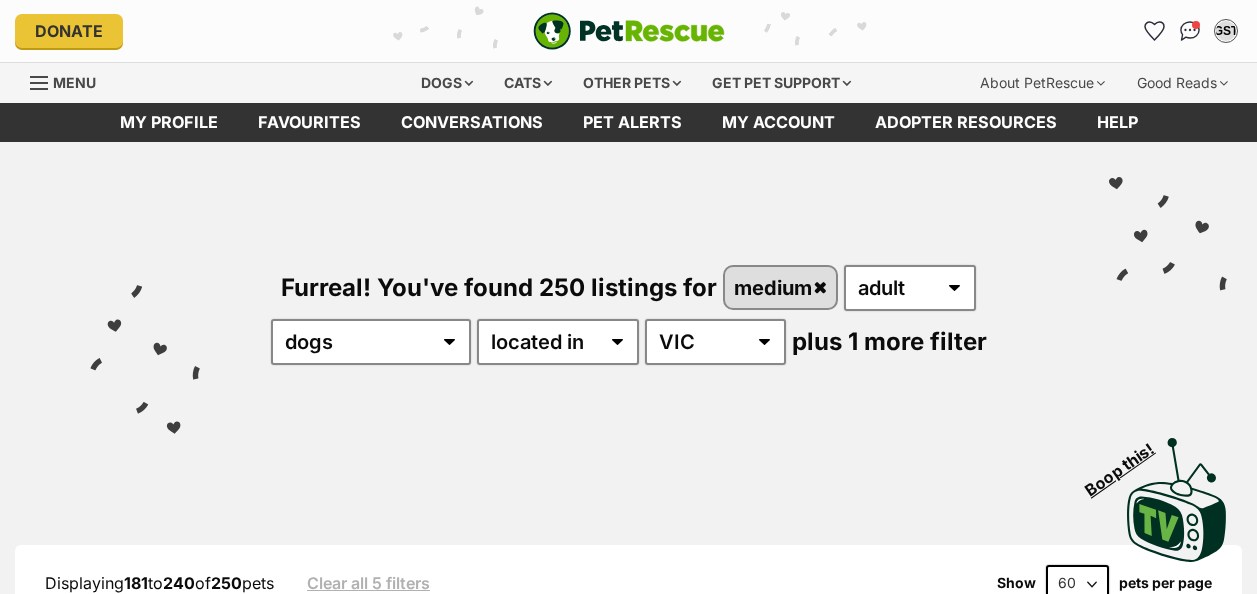 scroll, scrollTop: 0, scrollLeft: 0, axis: both 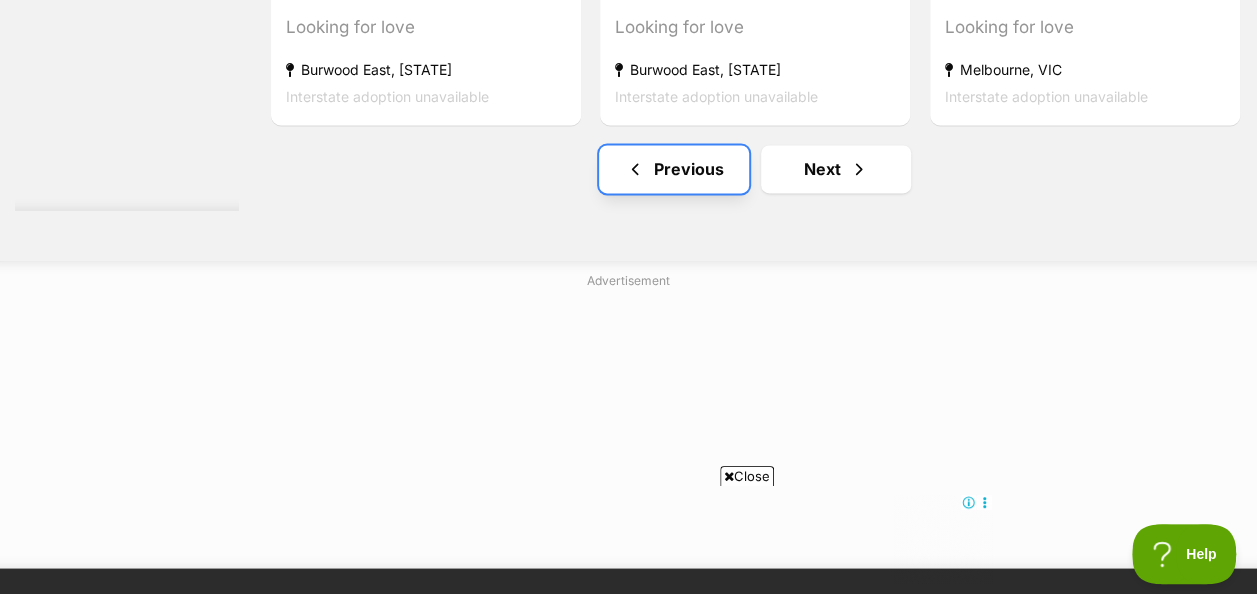 click on "Previous" at bounding box center [674, 169] 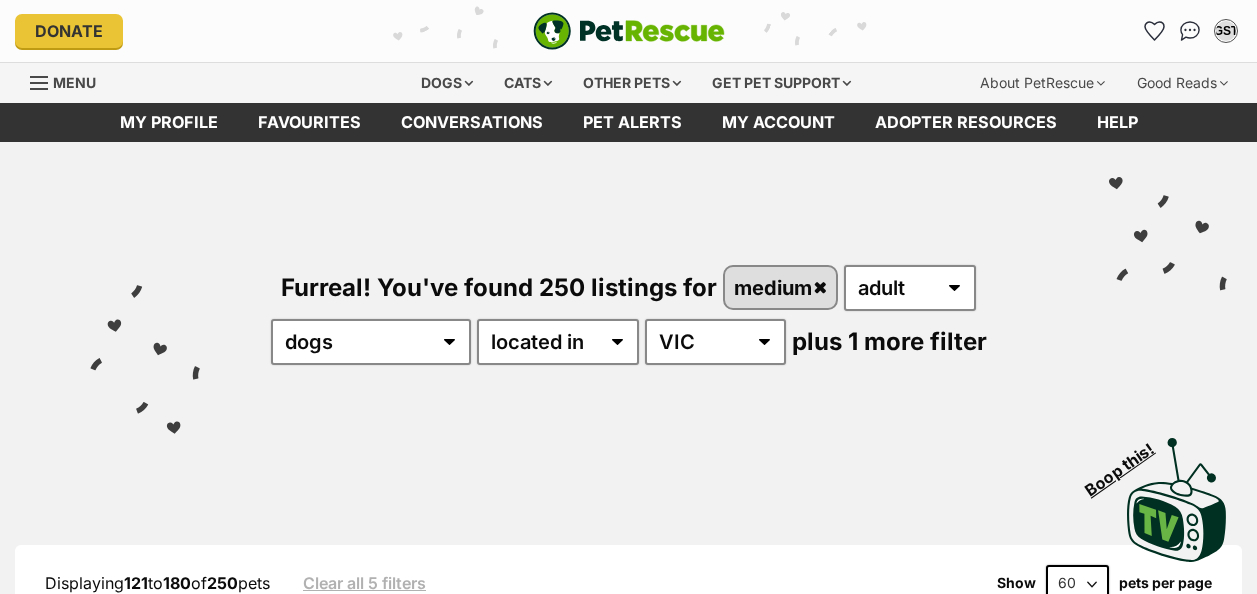 scroll, scrollTop: 0, scrollLeft: 0, axis: both 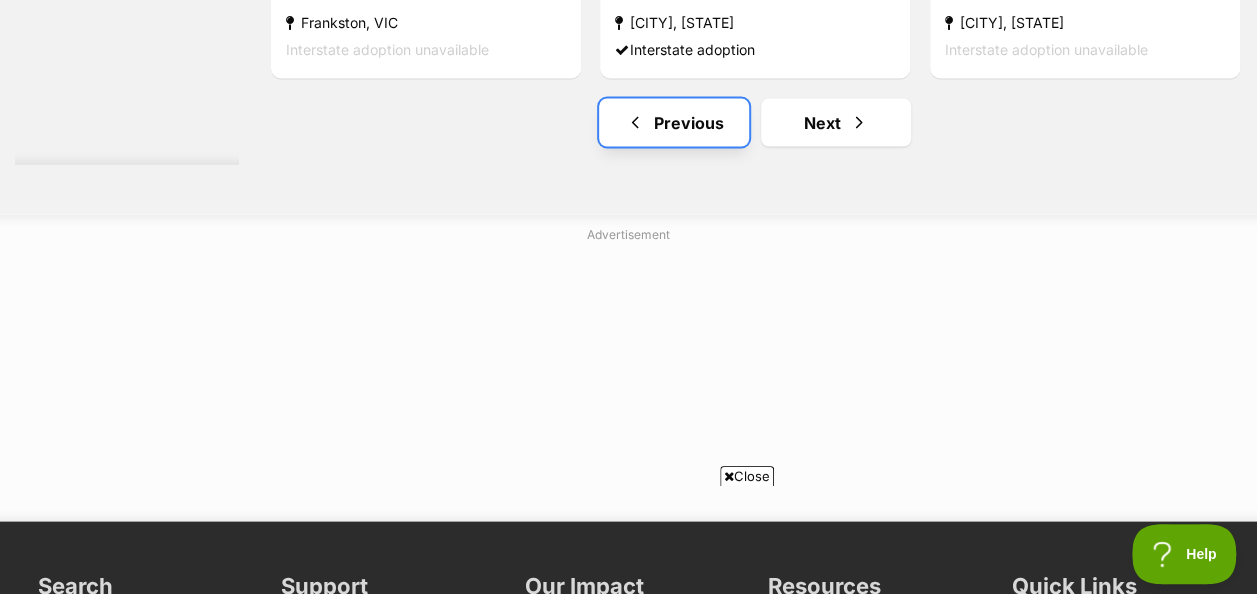 click on "Previous" at bounding box center [674, 122] 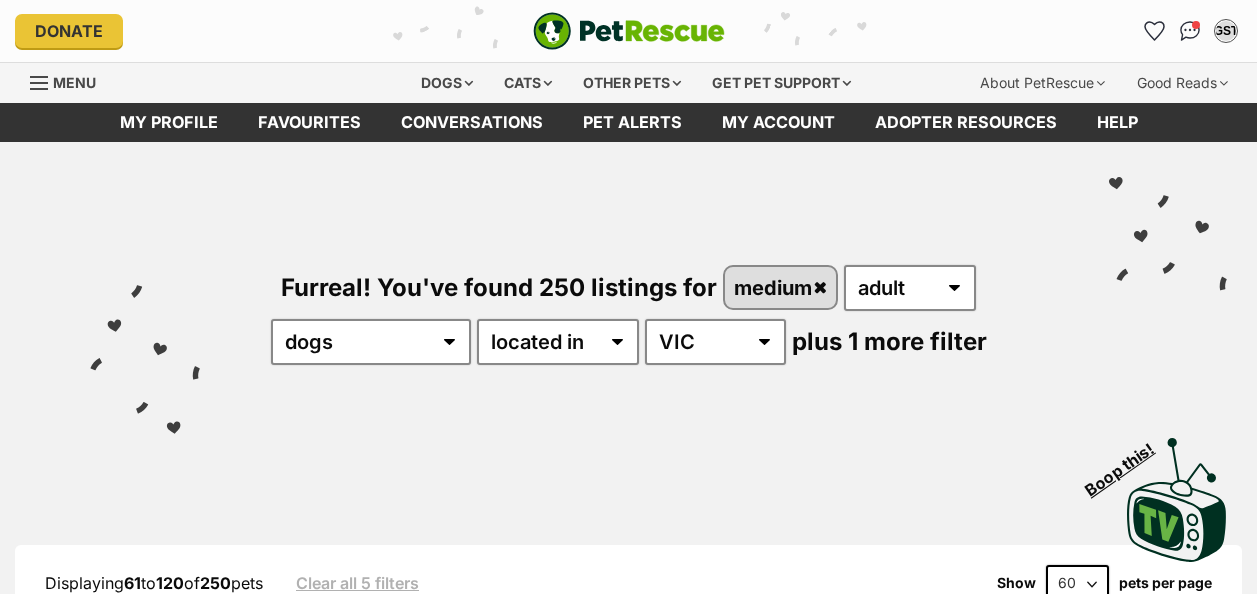 scroll, scrollTop: 0, scrollLeft: 0, axis: both 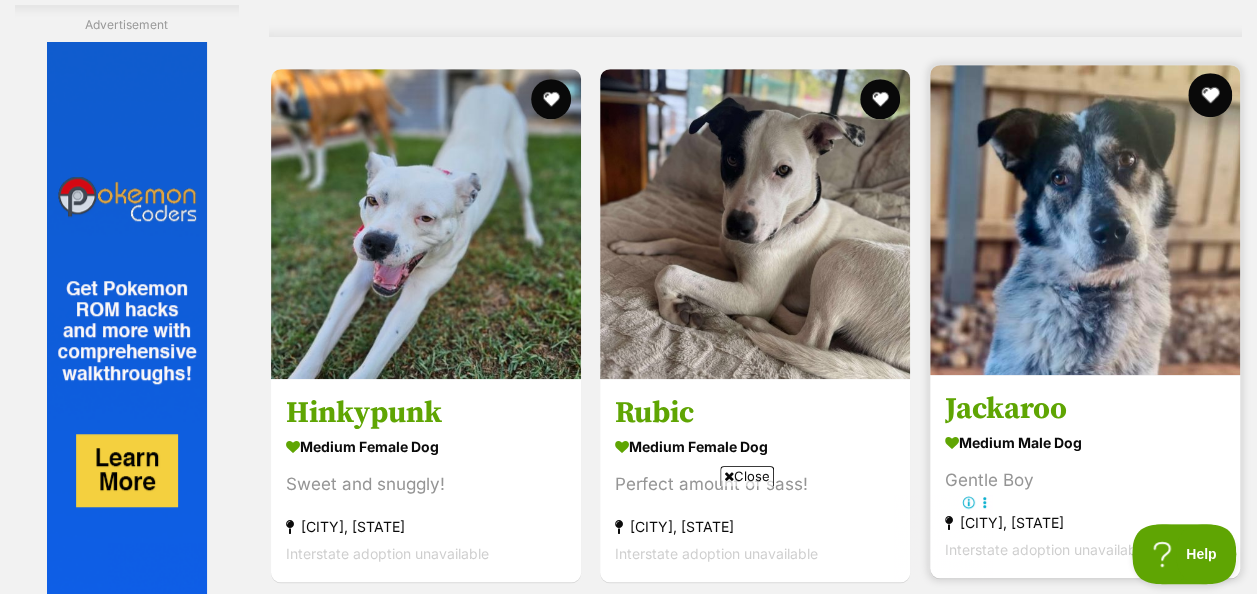 click at bounding box center [1210, 95] 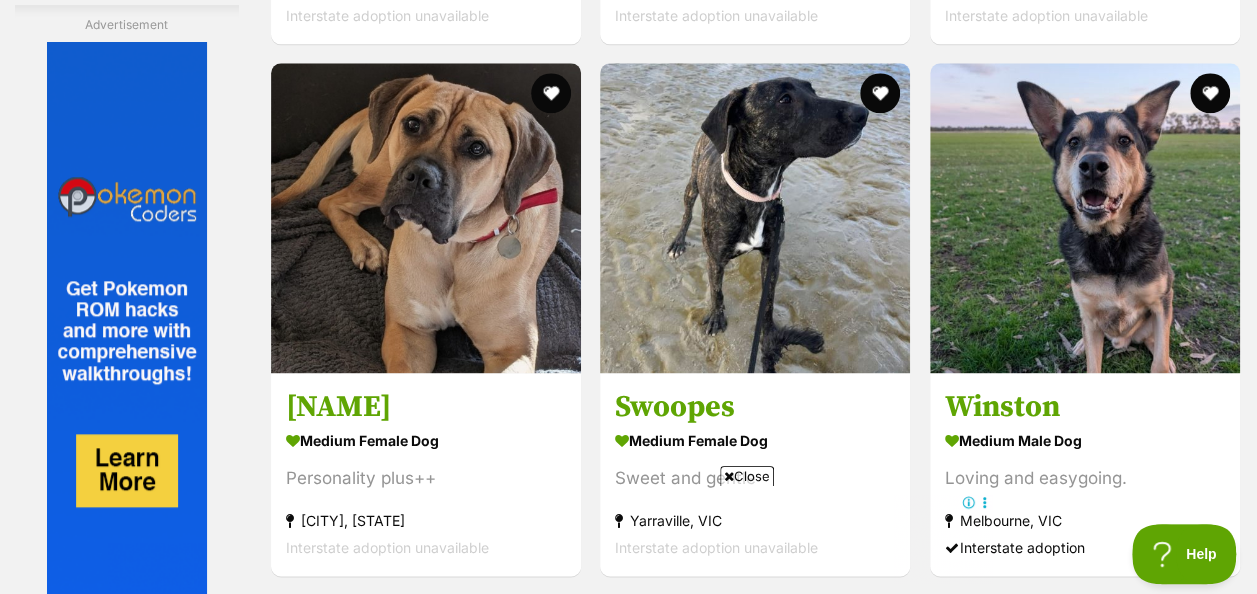 scroll, scrollTop: 8588, scrollLeft: 0, axis: vertical 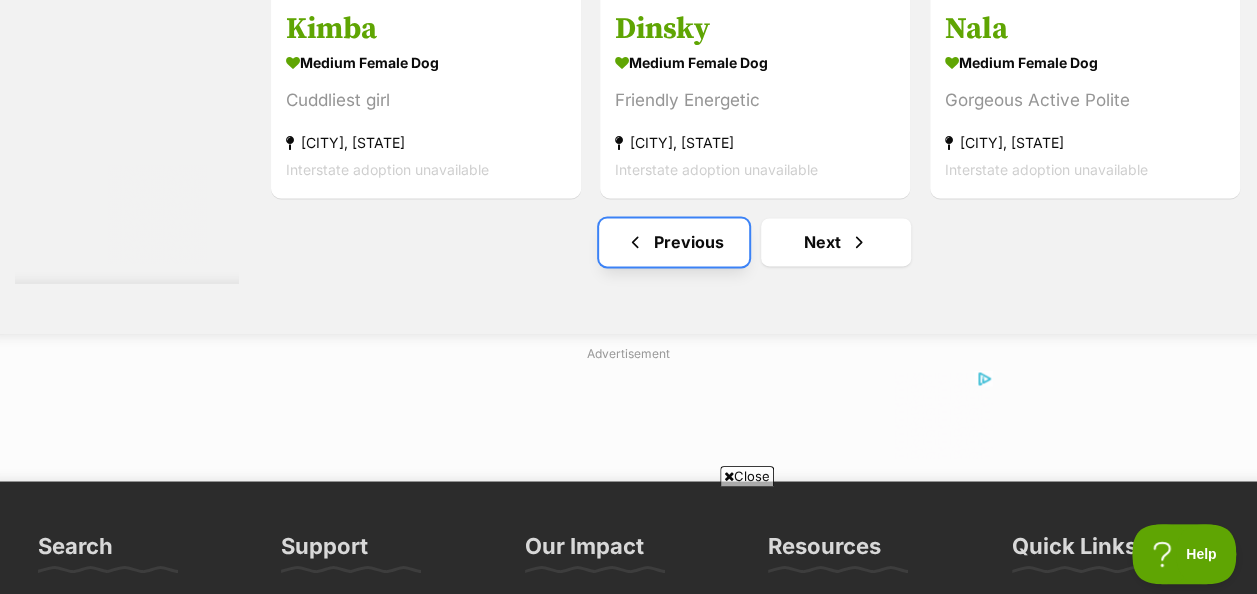 click on "Previous" at bounding box center [674, 242] 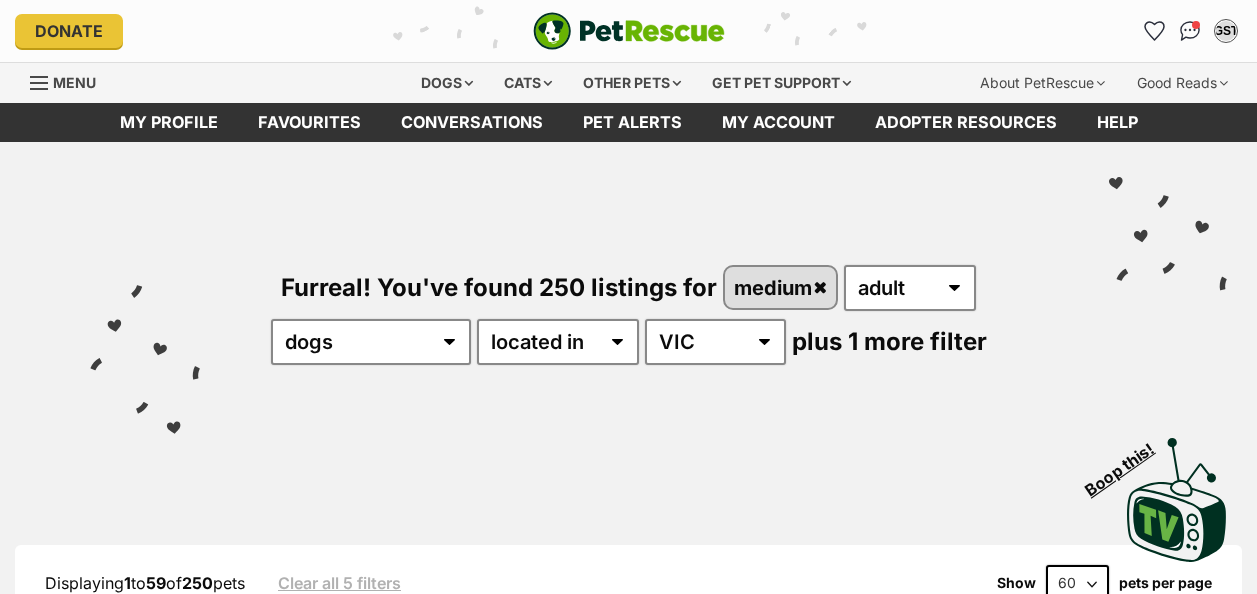 scroll, scrollTop: 0, scrollLeft: 0, axis: both 